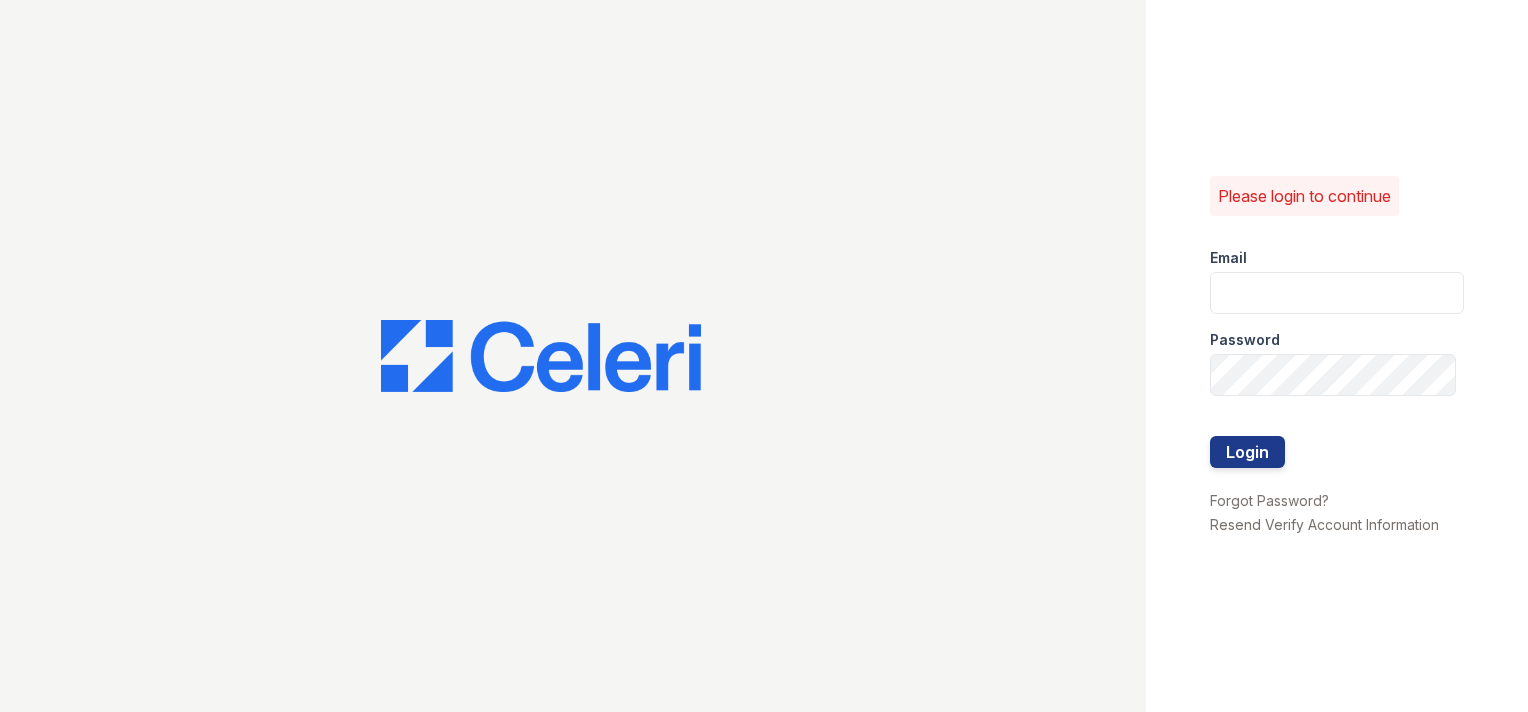 scroll, scrollTop: 0, scrollLeft: 0, axis: both 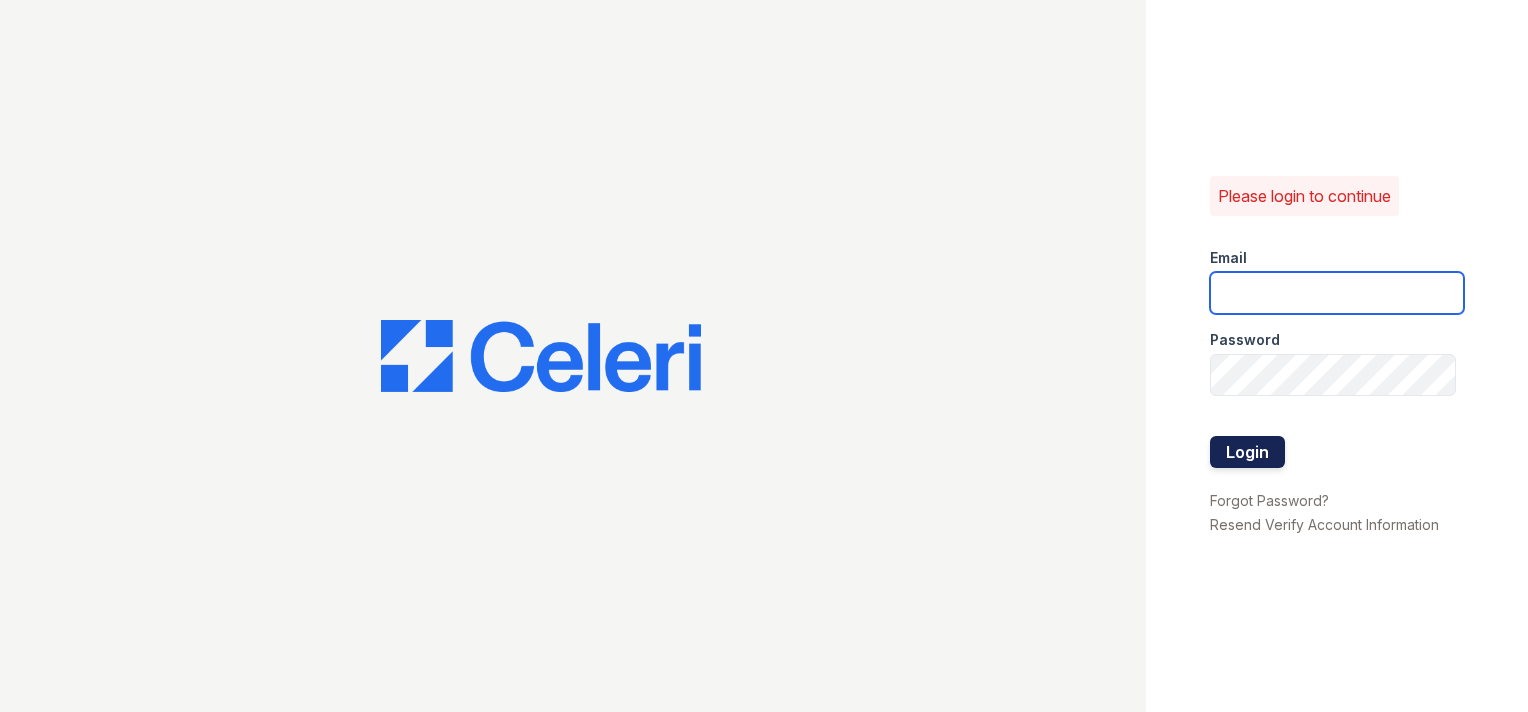 type on "Kash.Lang@bridgepm.com" 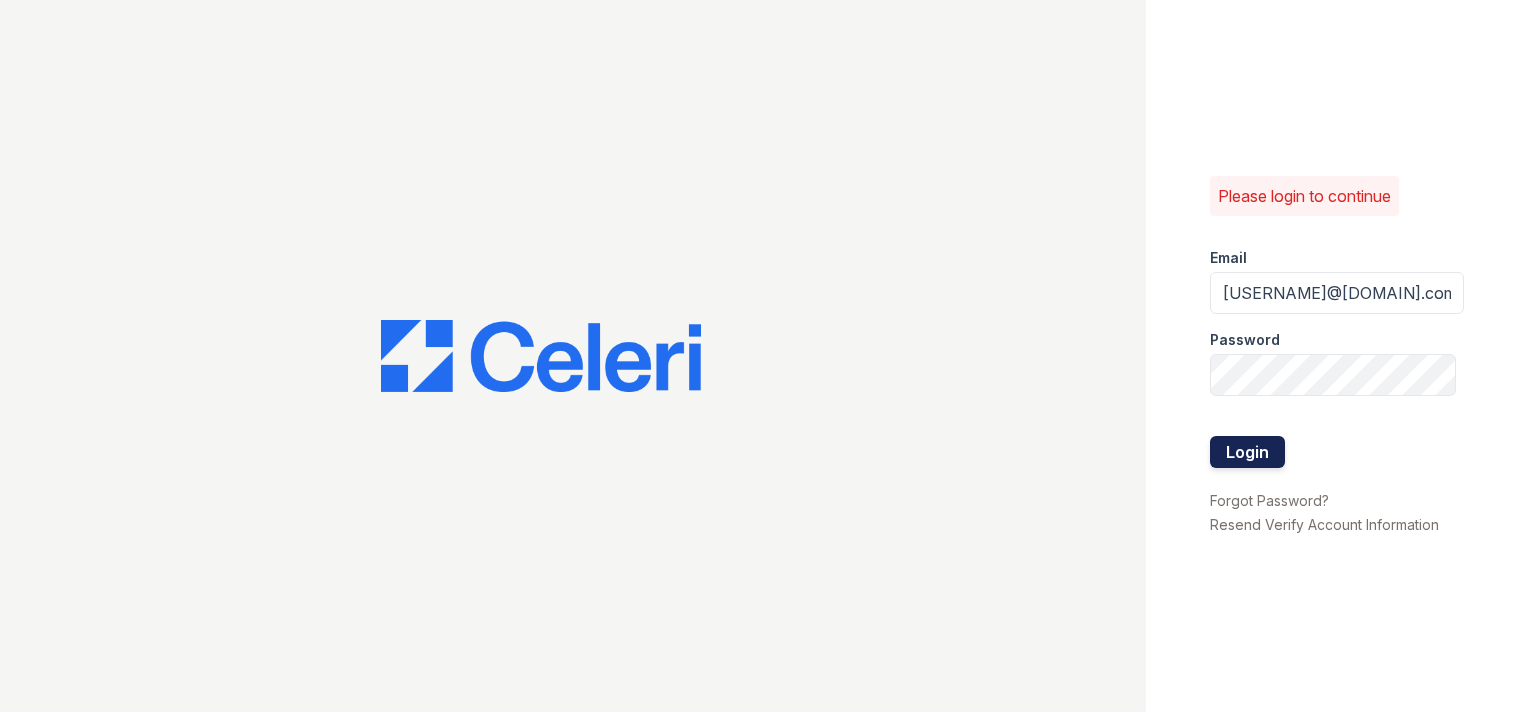 click on "Login" at bounding box center (1247, 452) 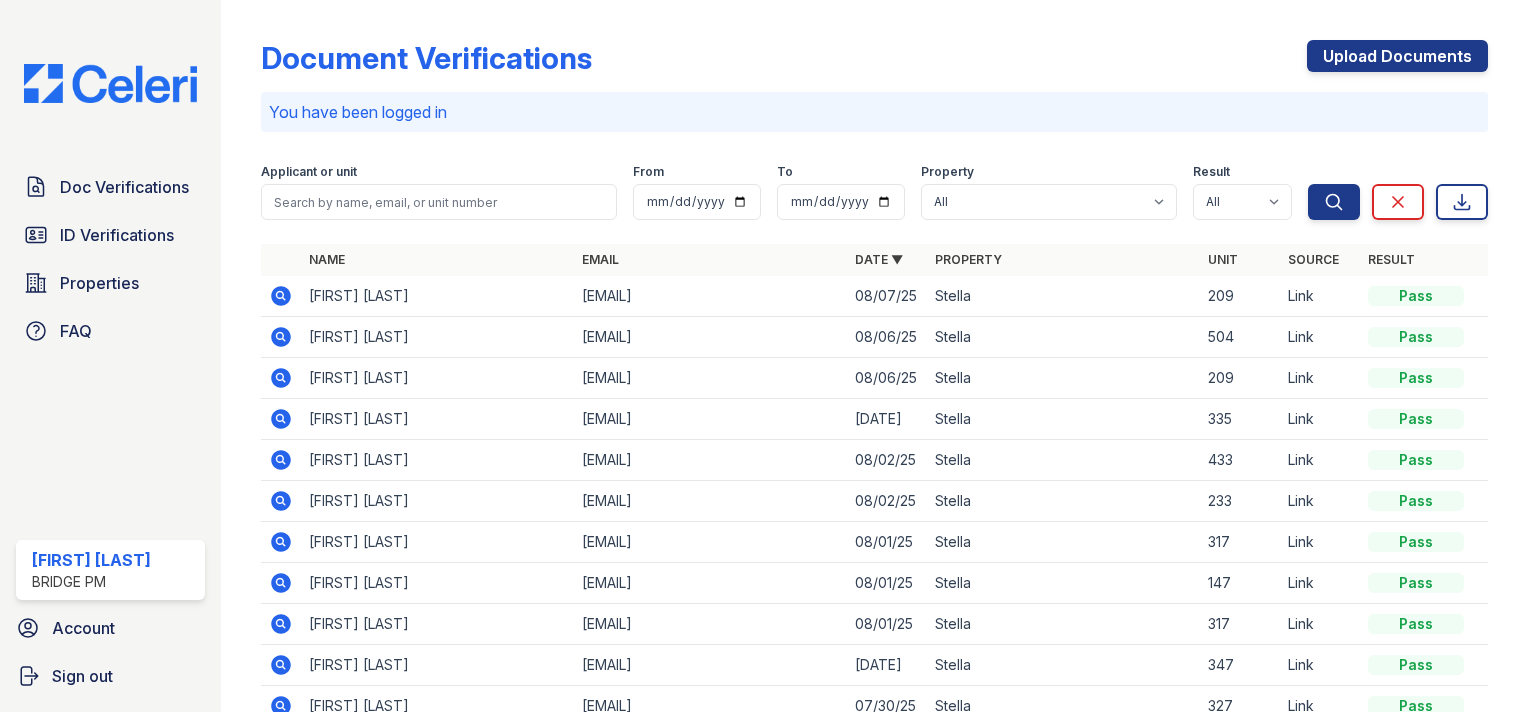 scroll, scrollTop: 0, scrollLeft: 0, axis: both 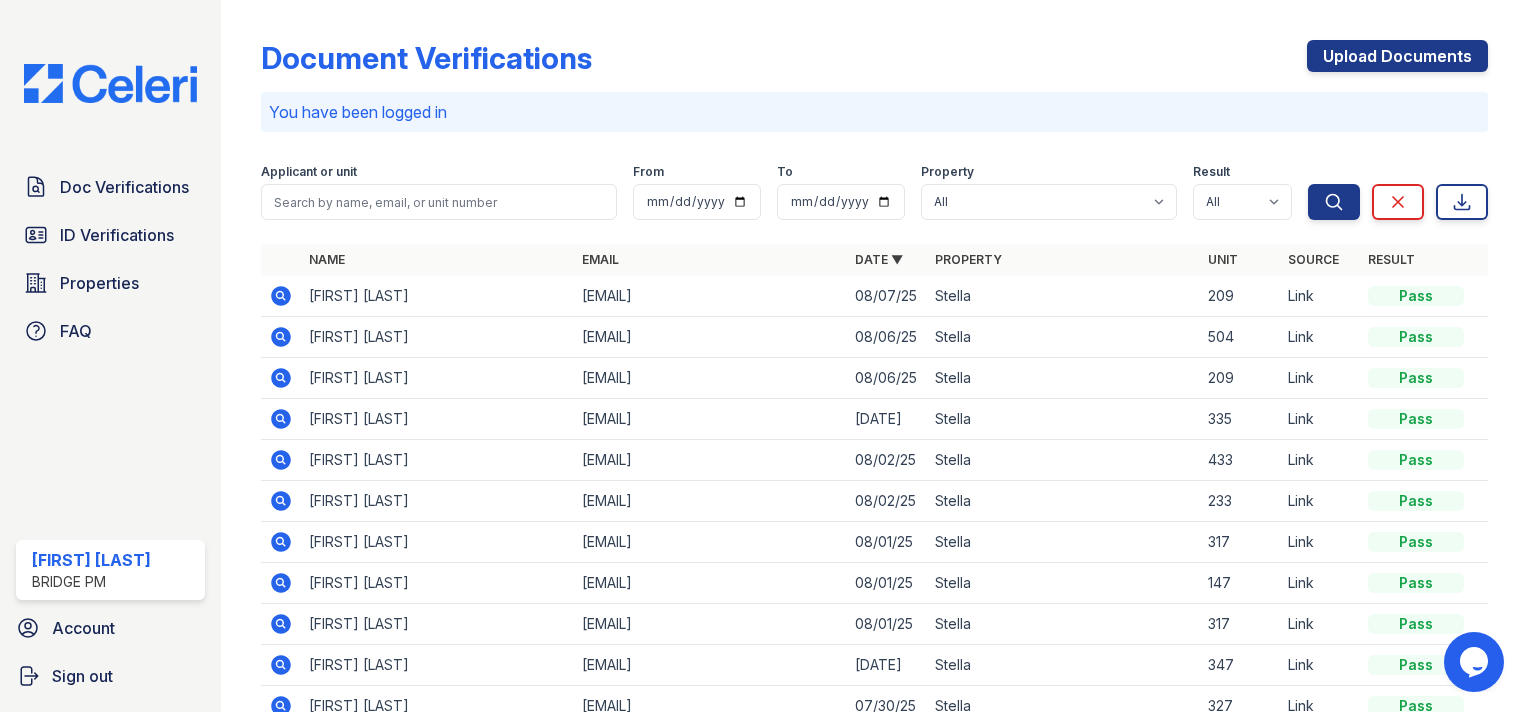 click on "Applicant or unit" at bounding box center [439, 174] 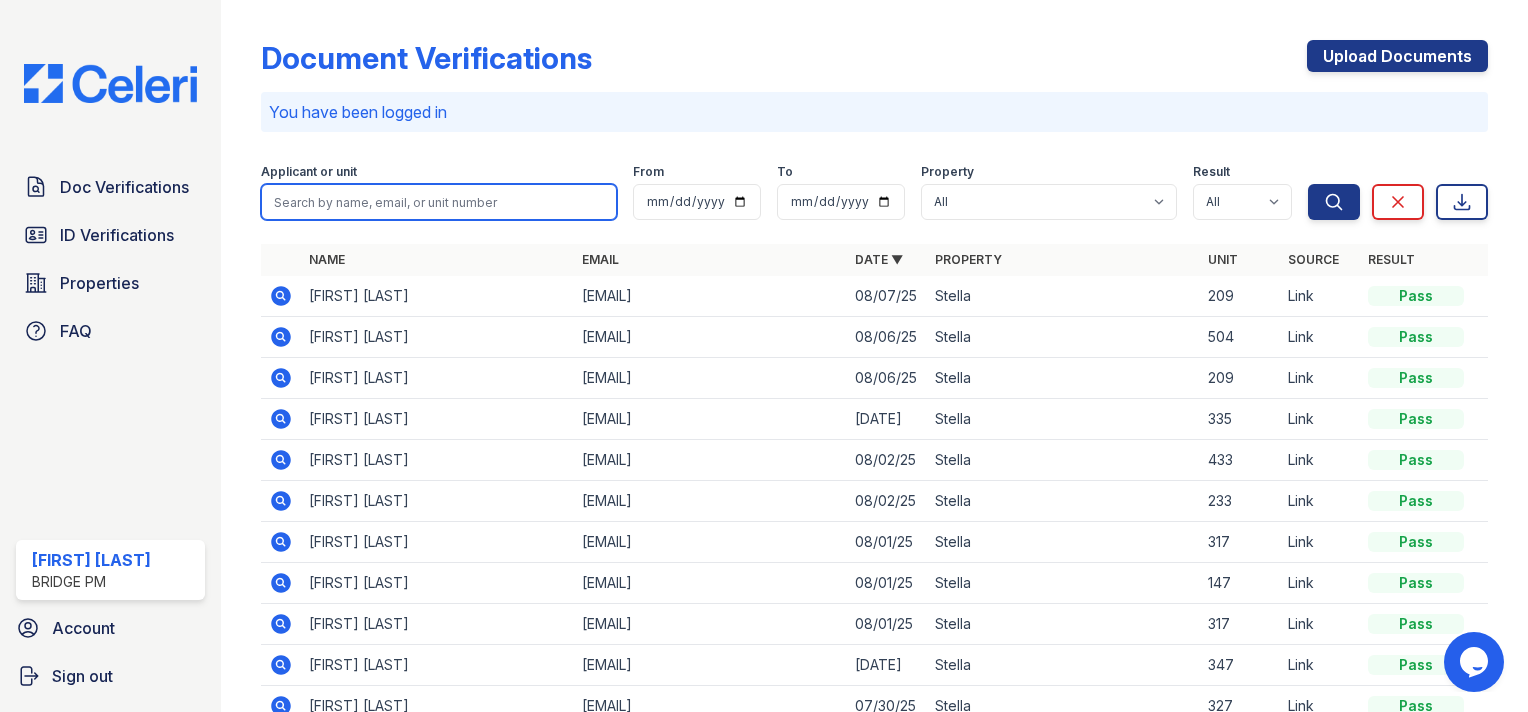 click at bounding box center [439, 202] 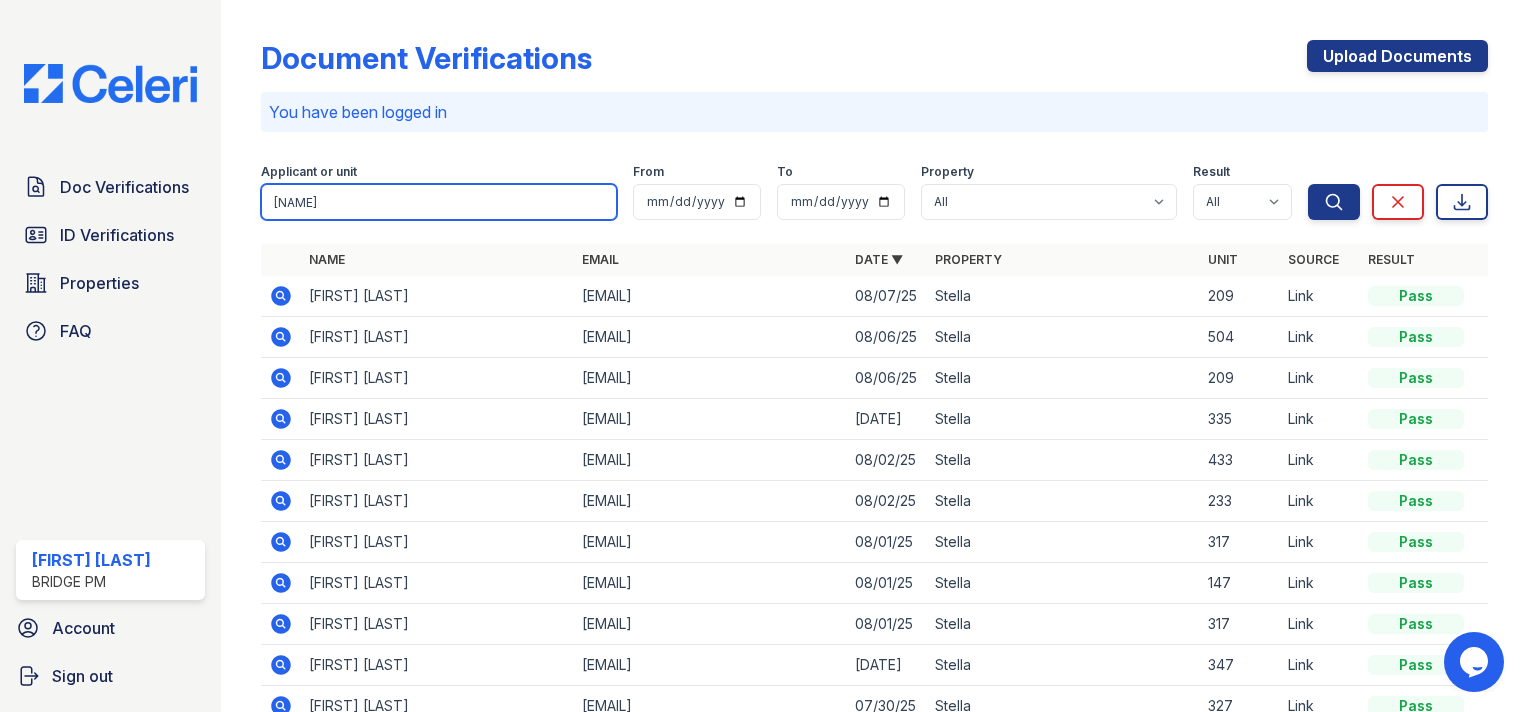 type on "[NAME]" 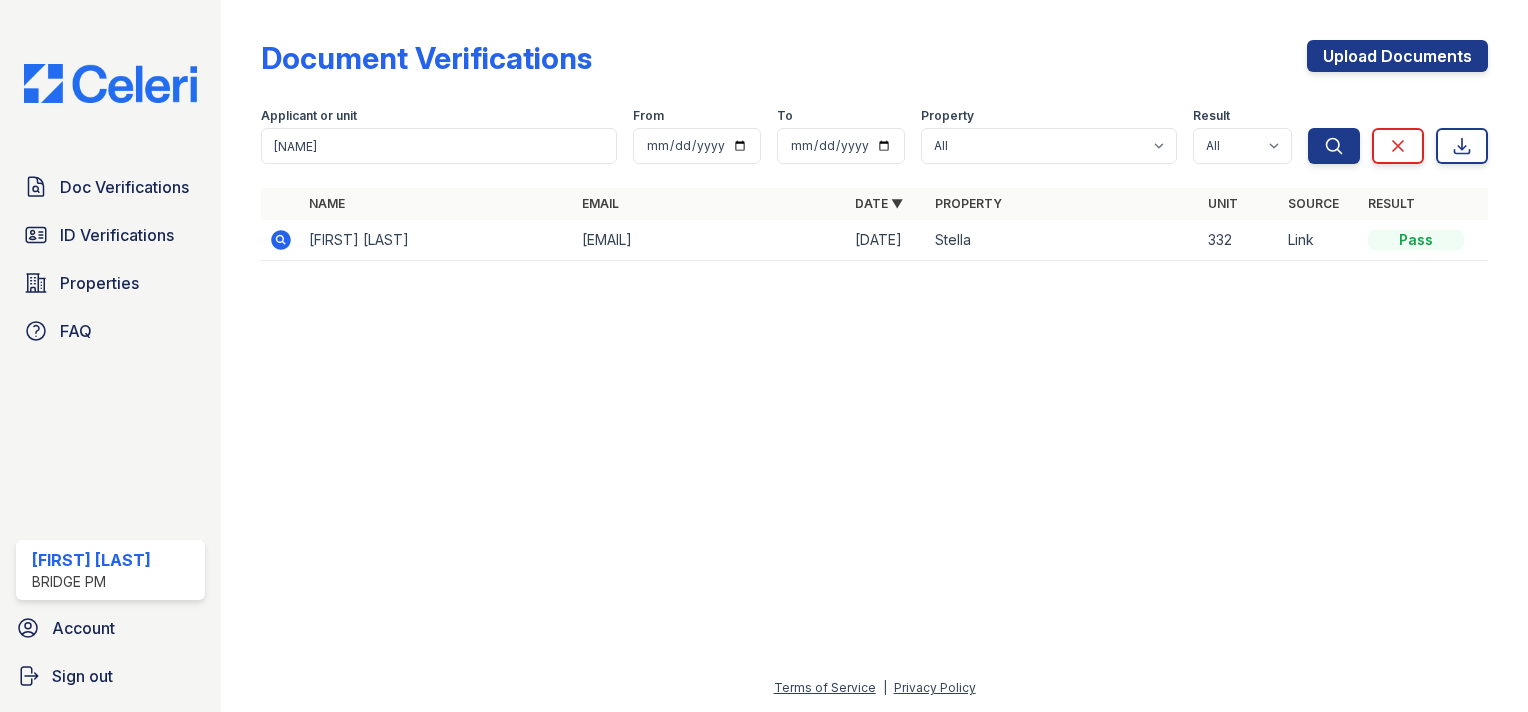 click 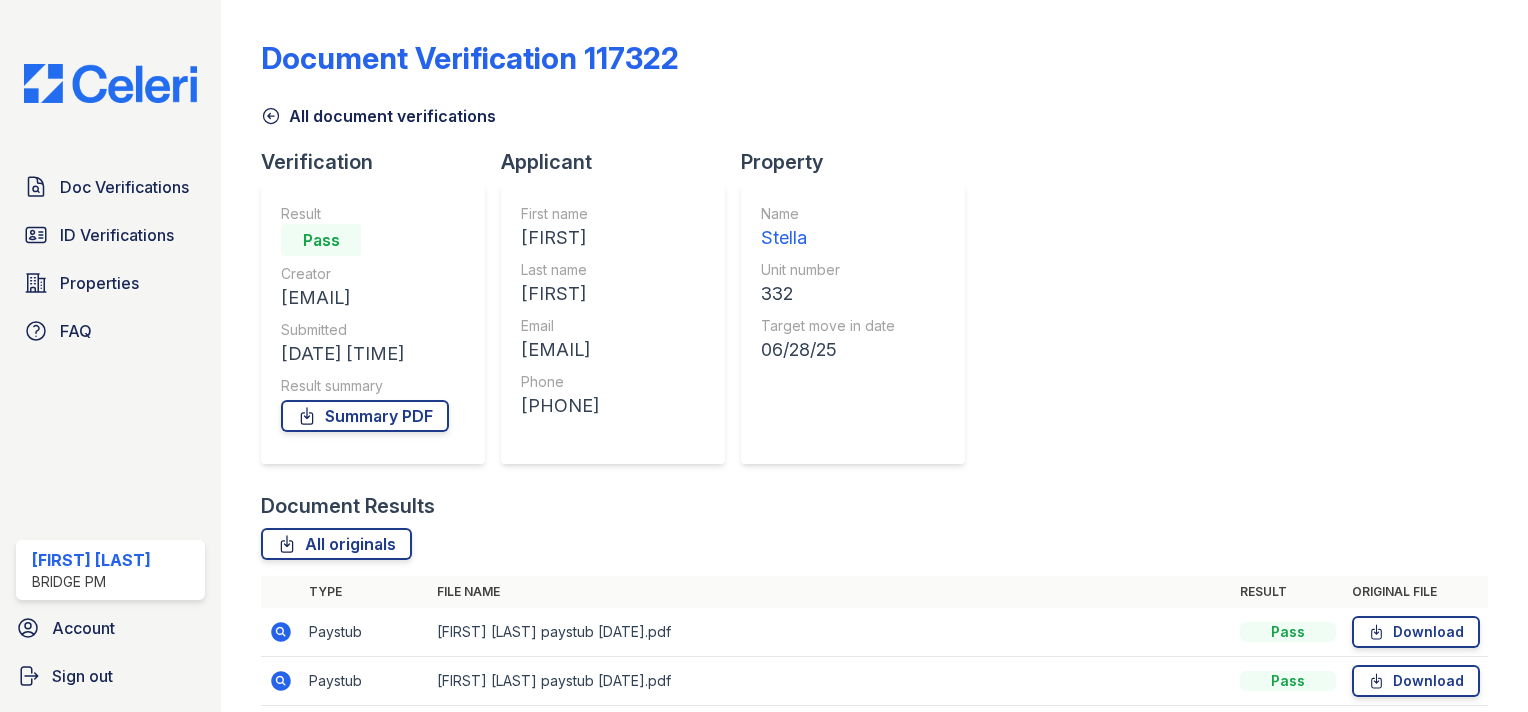 scroll, scrollTop: 0, scrollLeft: 0, axis: both 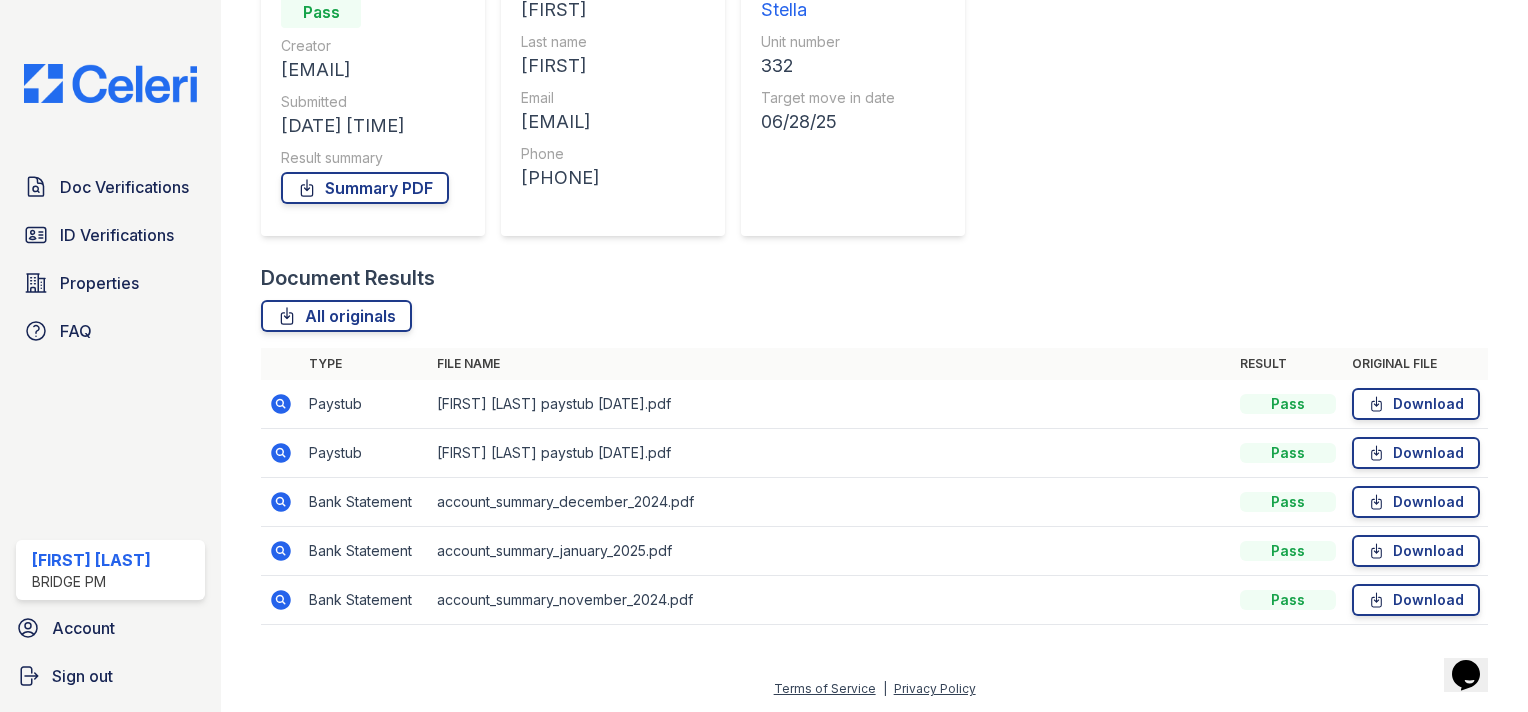 click 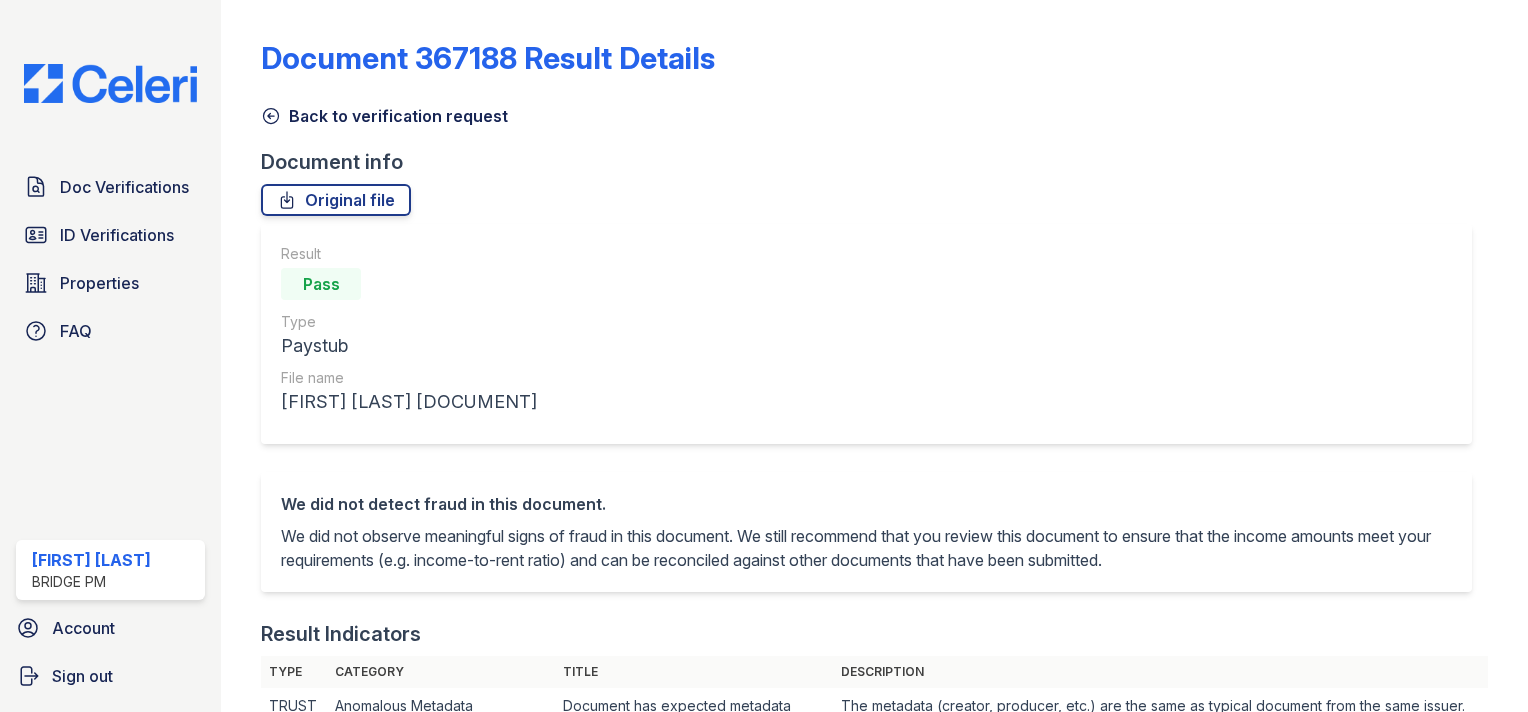 scroll, scrollTop: 0, scrollLeft: 0, axis: both 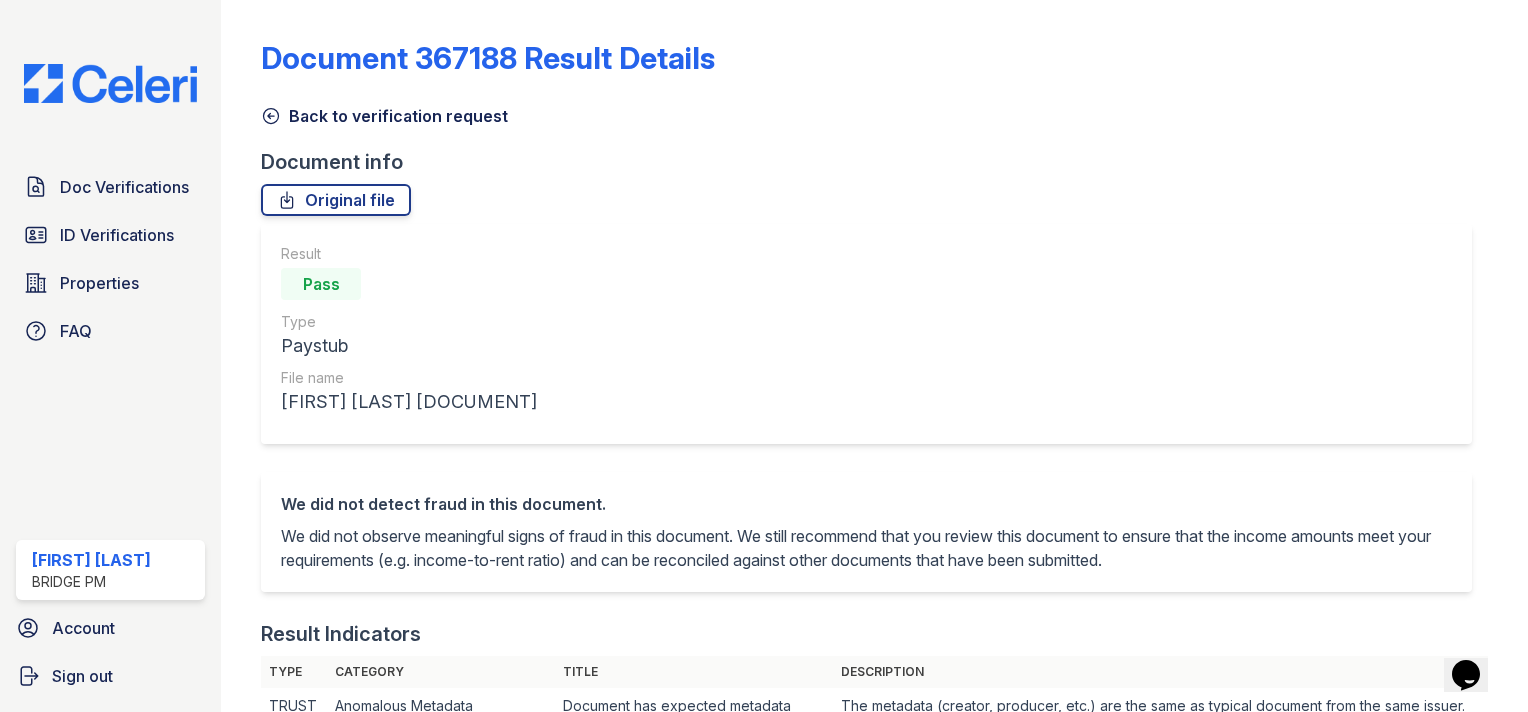 click 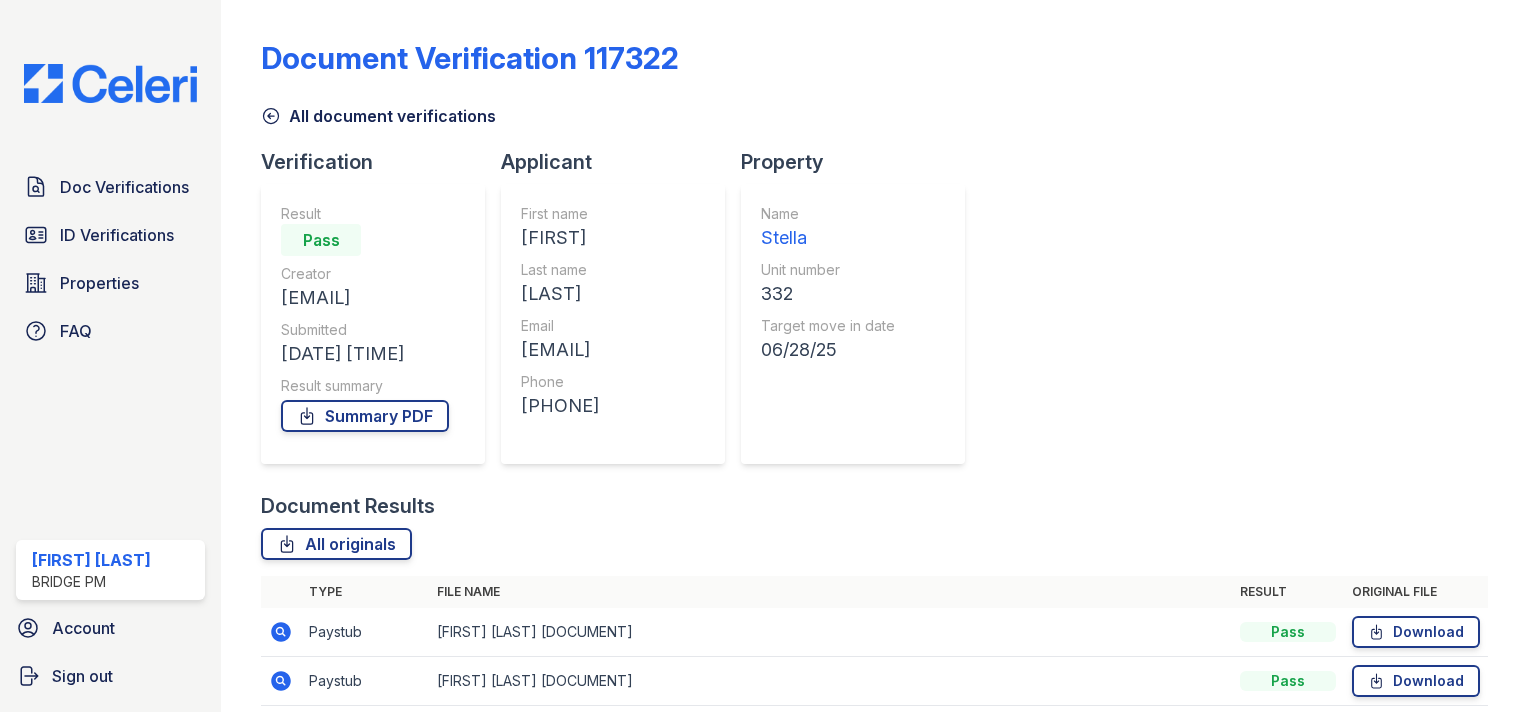 click 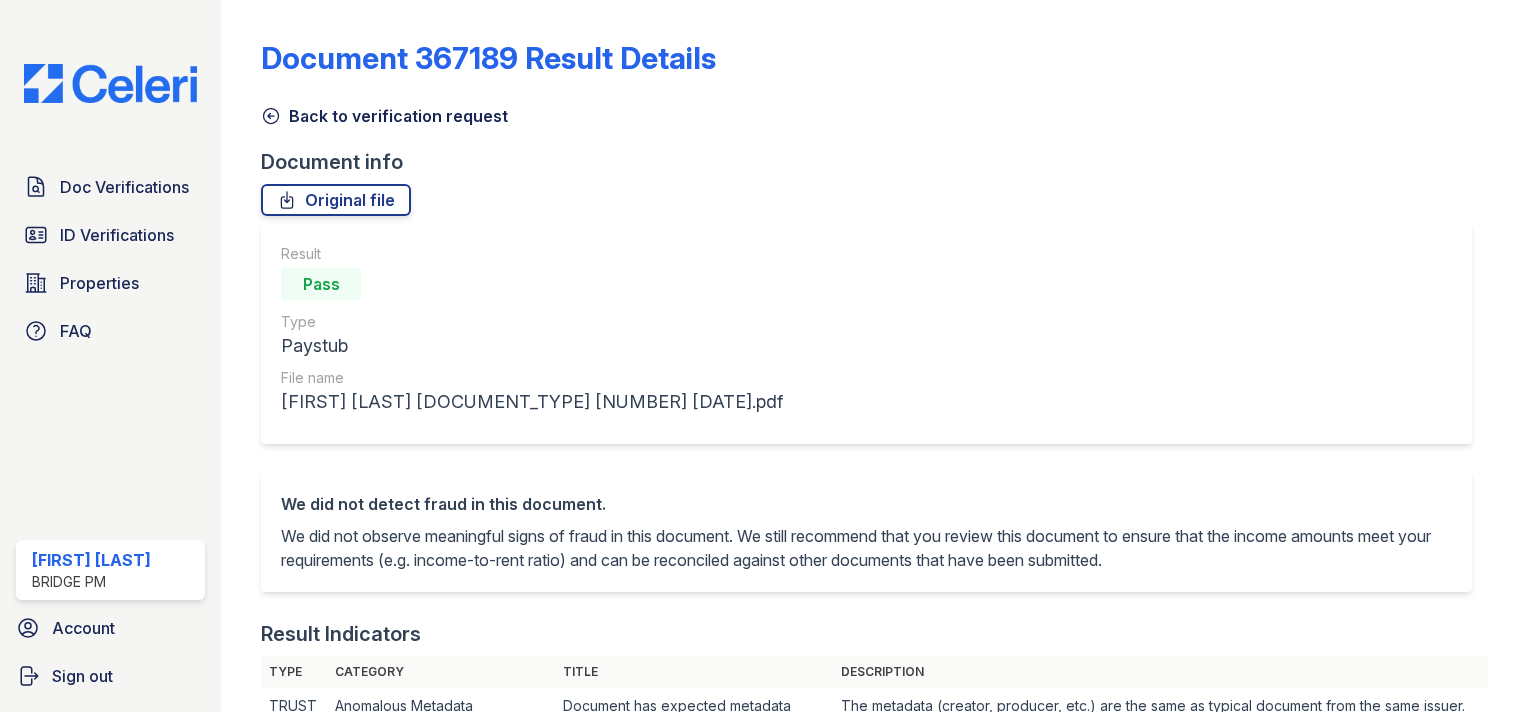 scroll, scrollTop: 0, scrollLeft: 0, axis: both 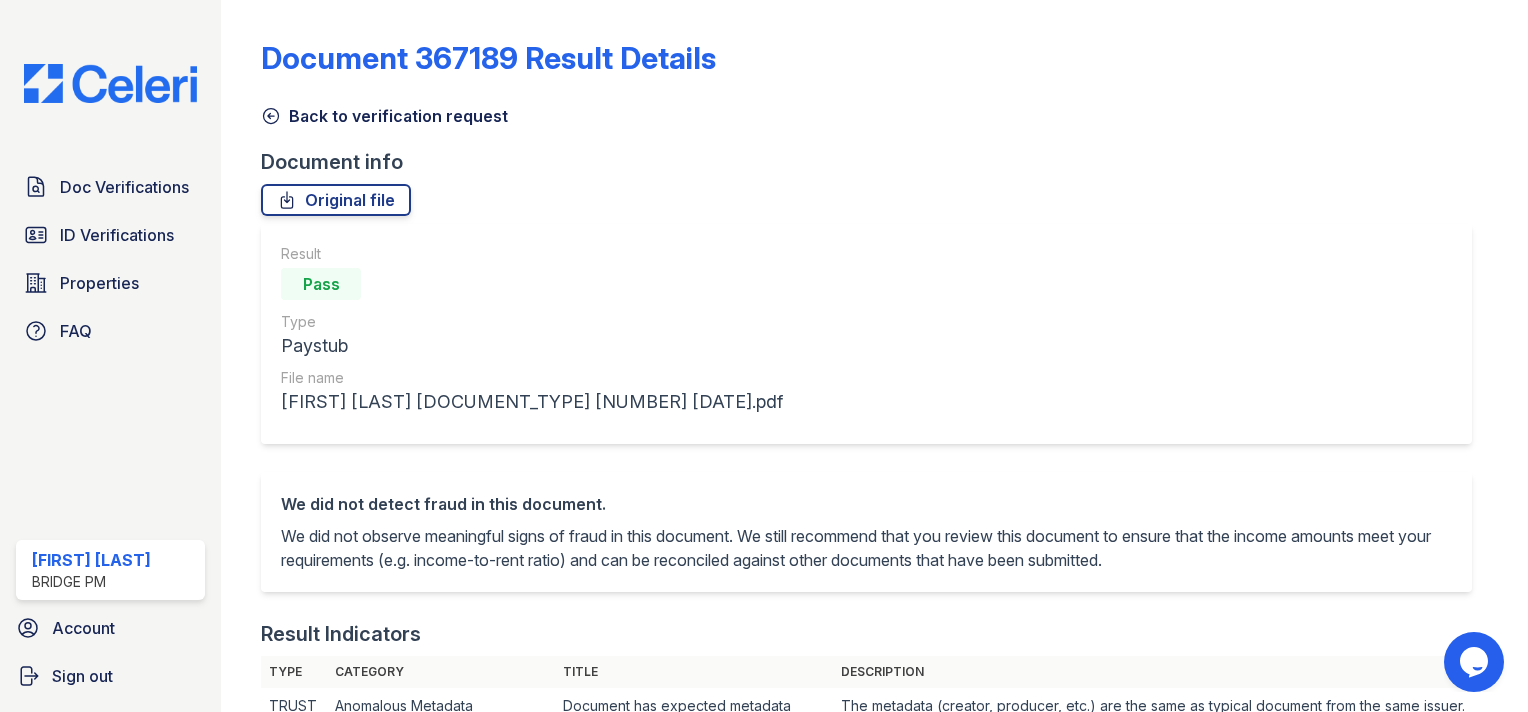 click 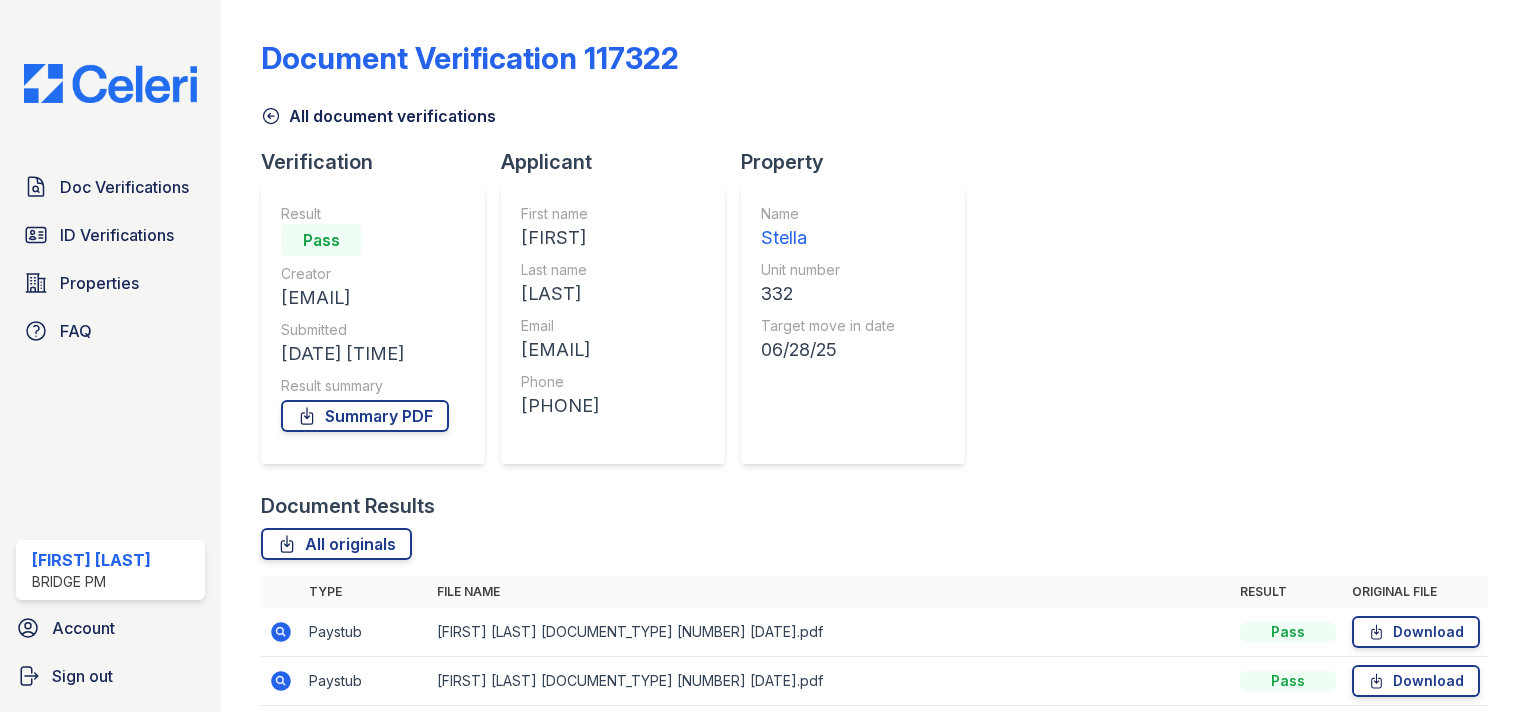 scroll, scrollTop: 228, scrollLeft: 0, axis: vertical 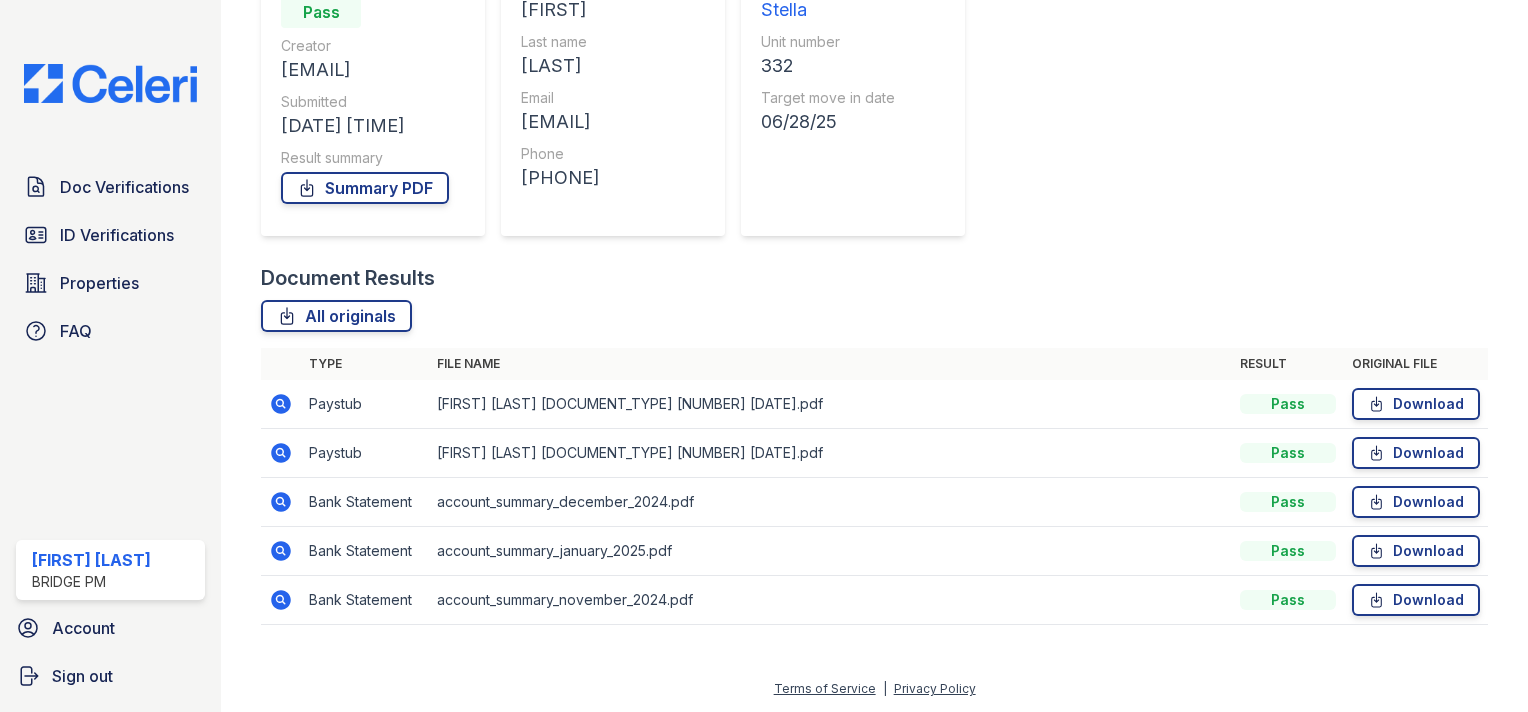 click 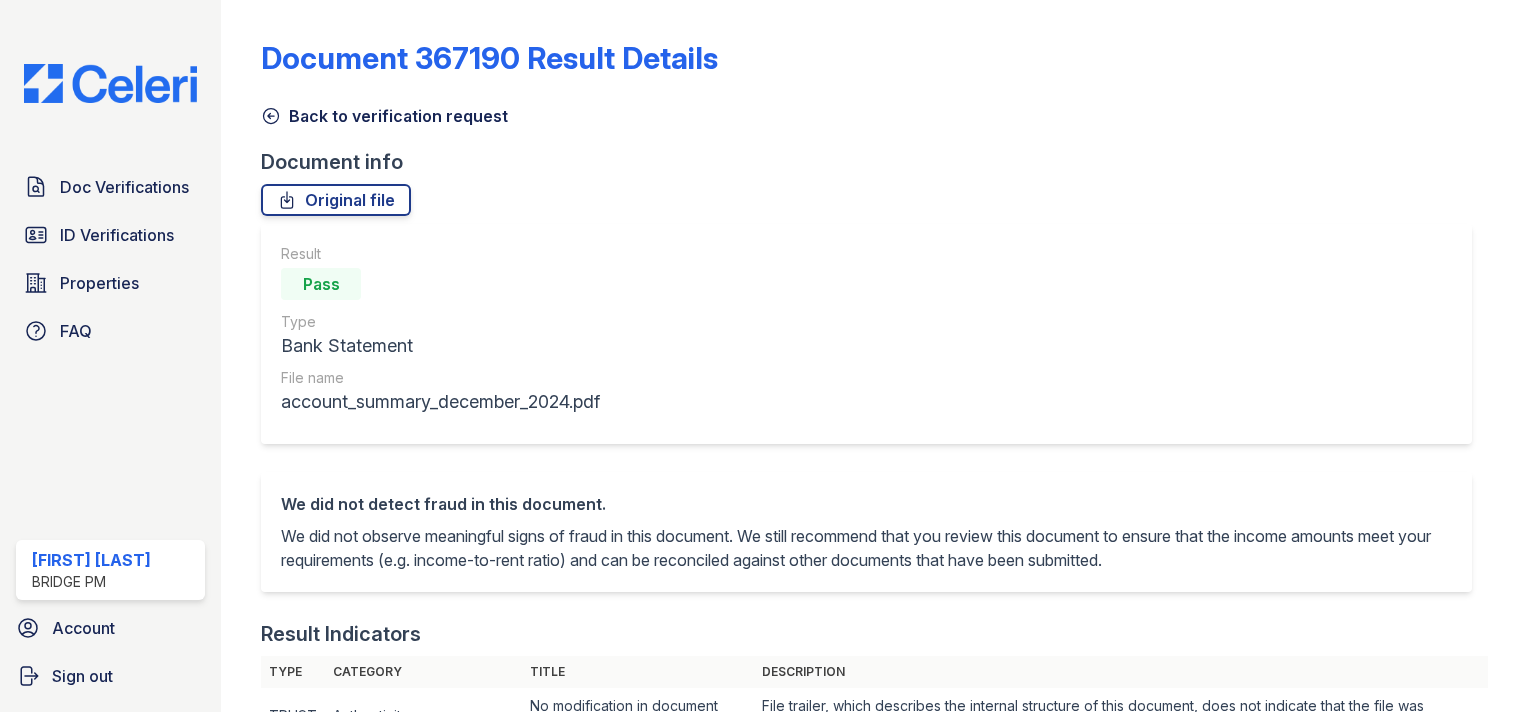scroll, scrollTop: 0, scrollLeft: 0, axis: both 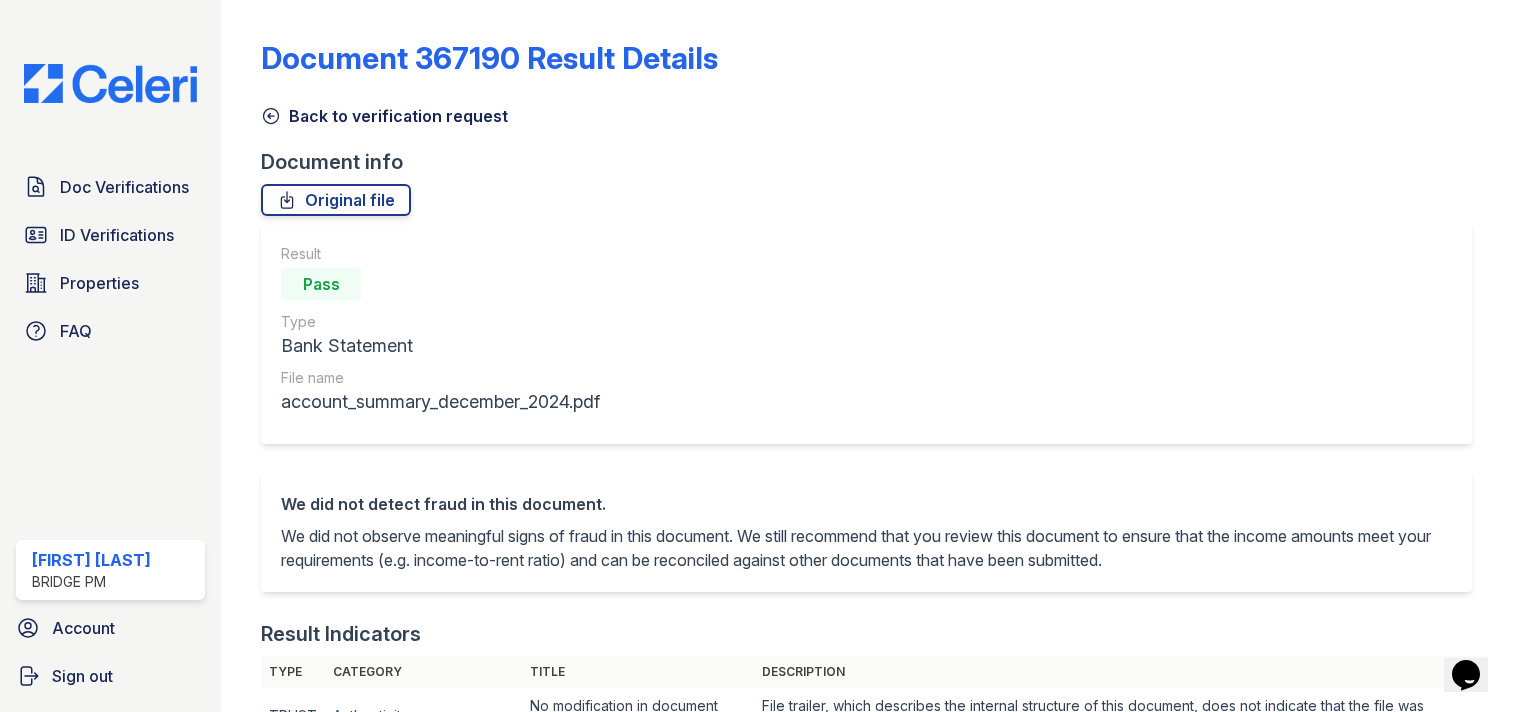 click 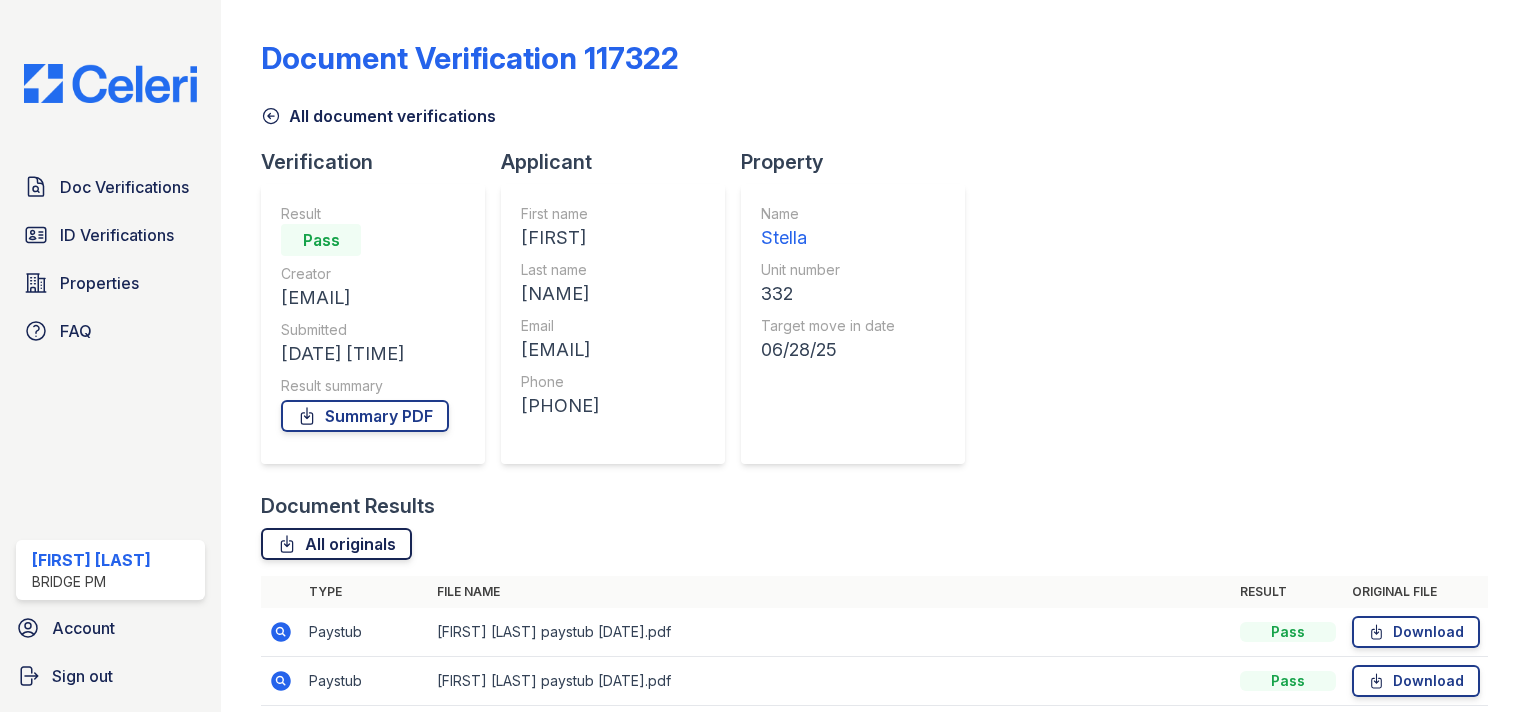 click on "All originals" at bounding box center (336, 544) 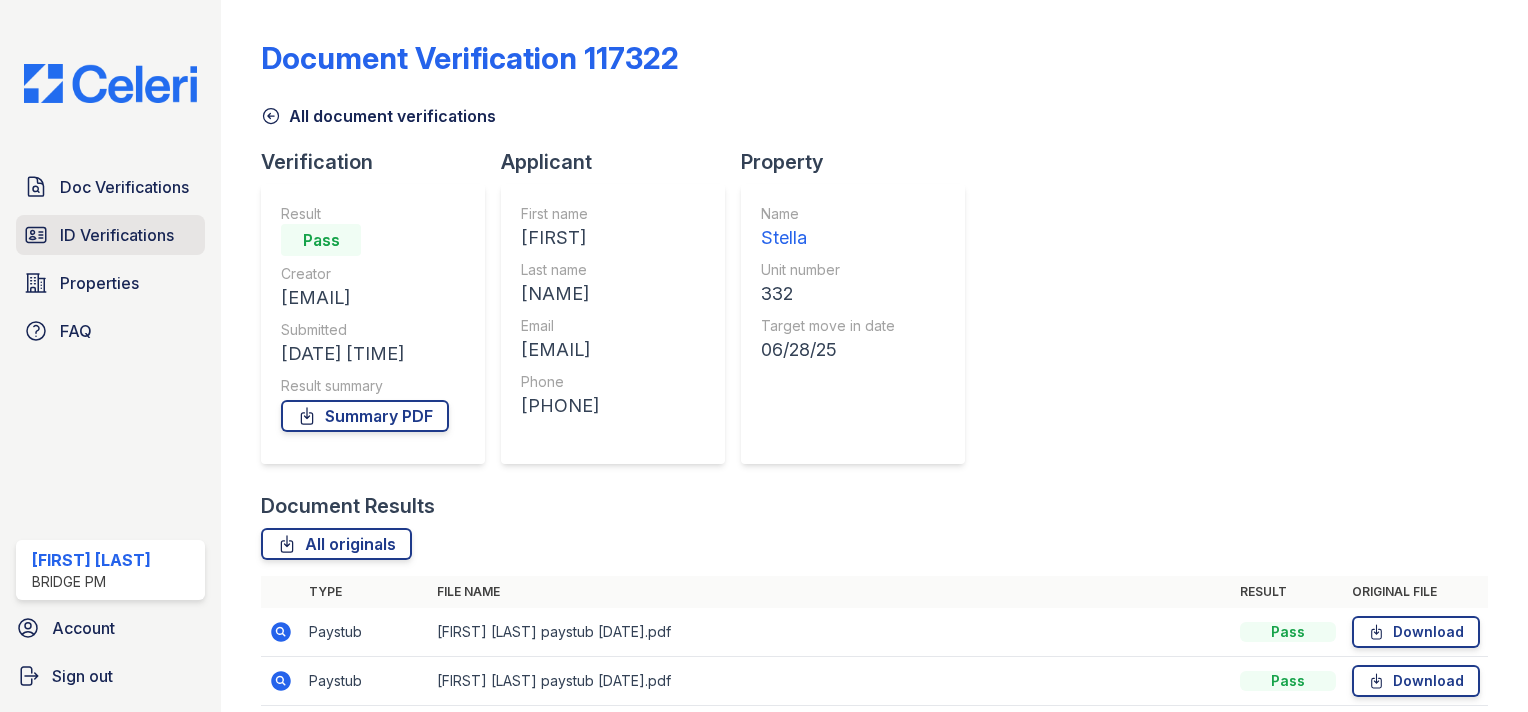 click on "ID Verifications" at bounding box center (117, 235) 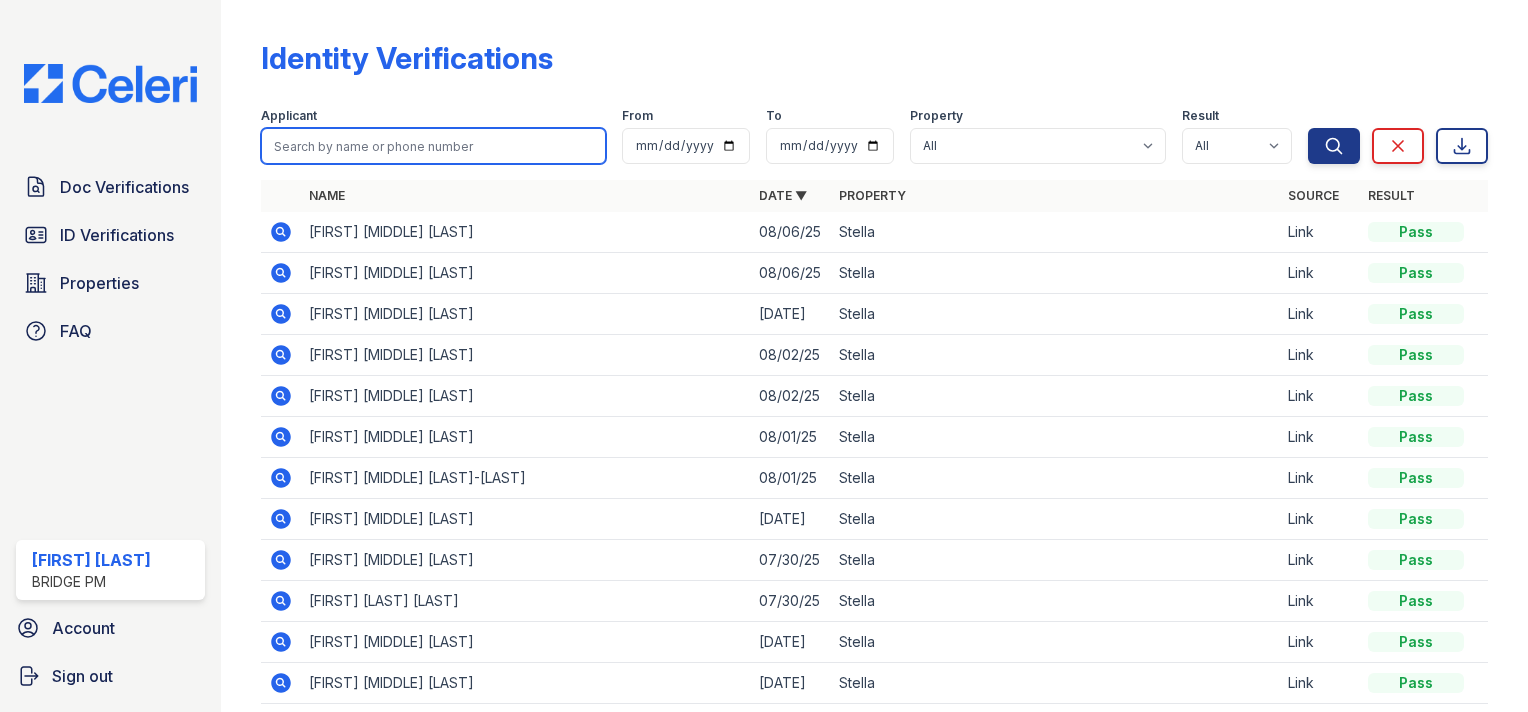 click at bounding box center [433, 146] 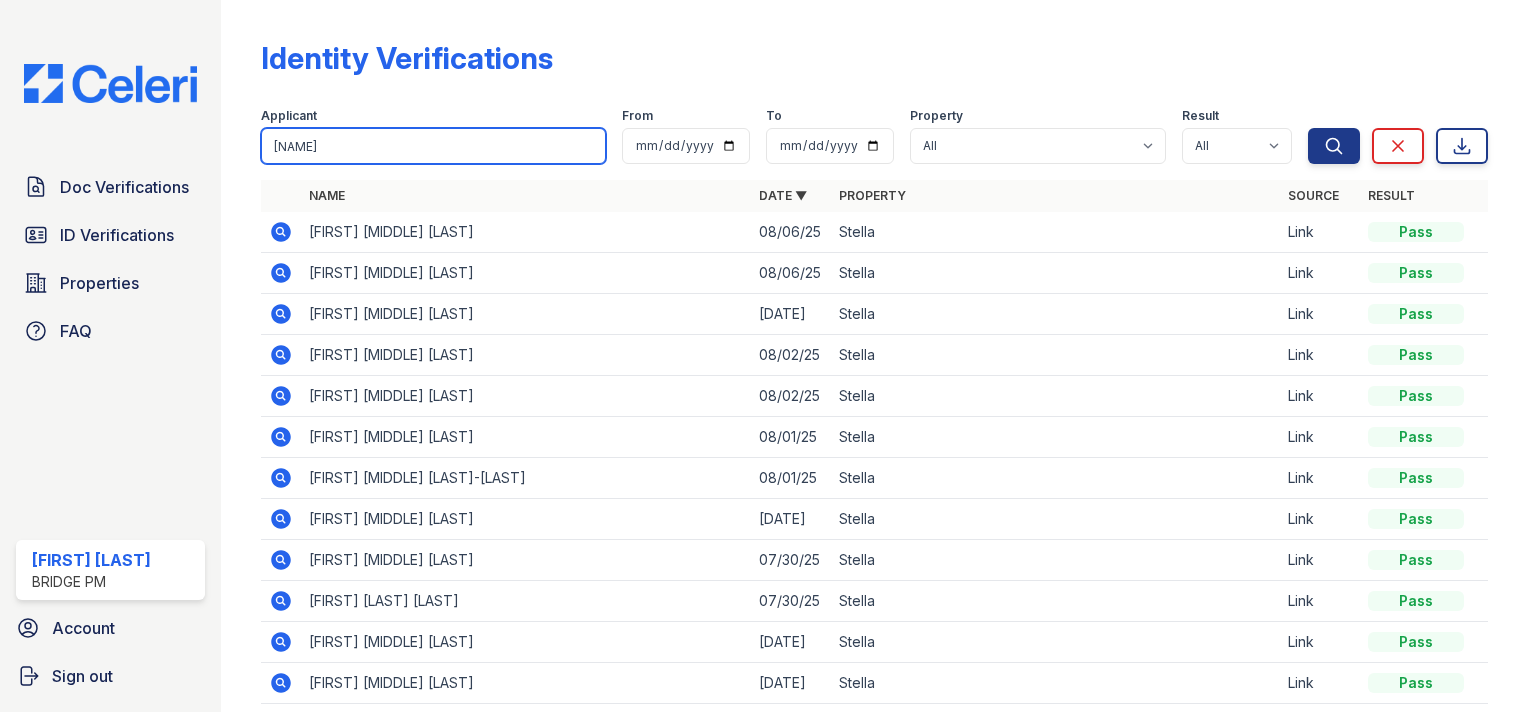 type on "dameon" 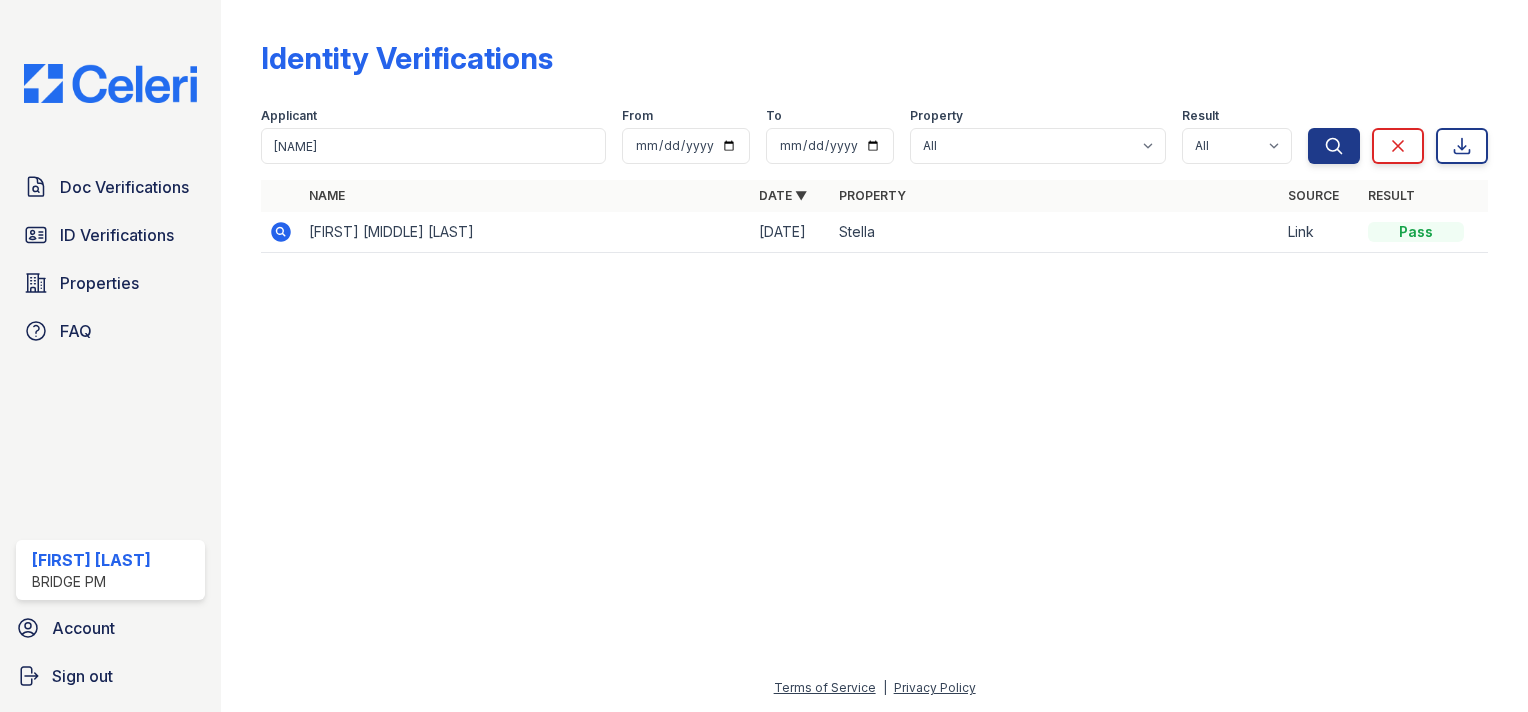 click 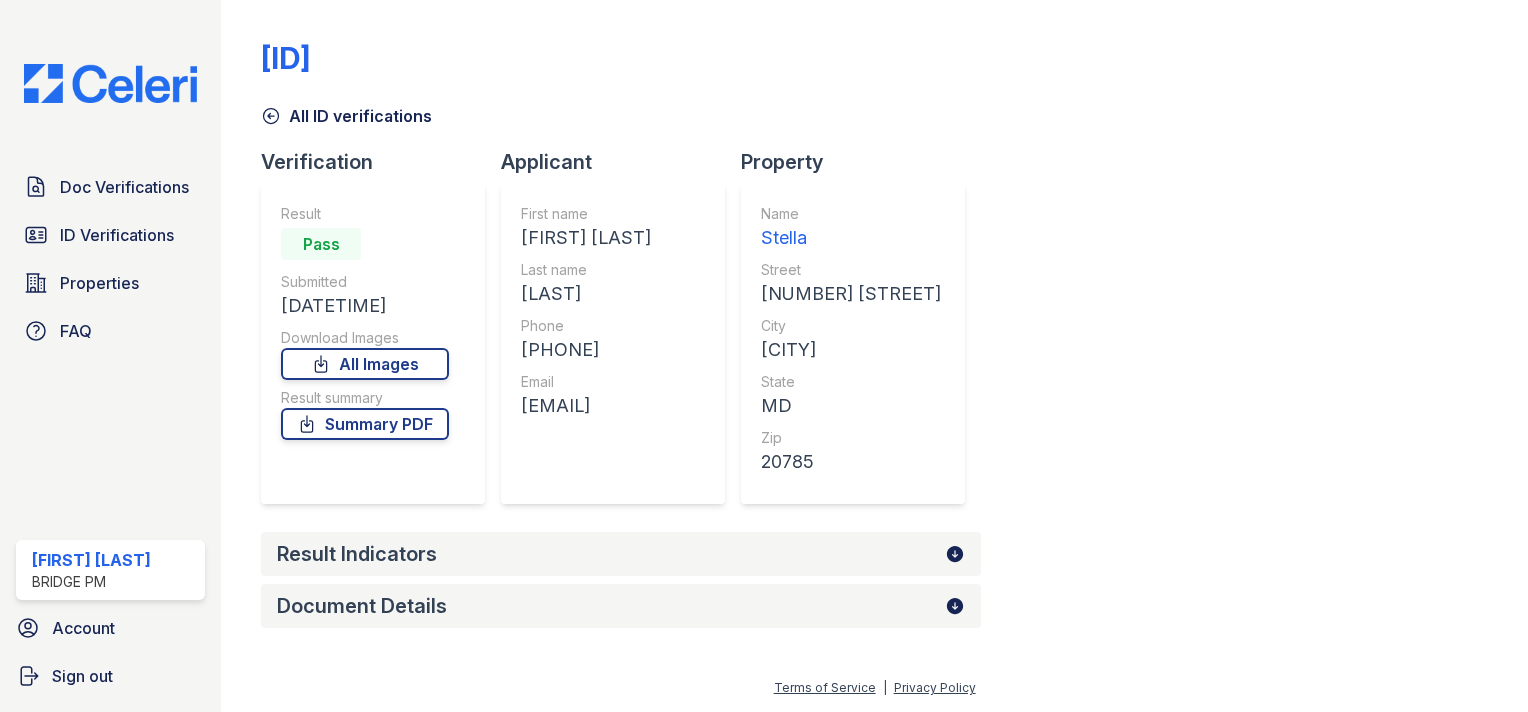 scroll, scrollTop: 0, scrollLeft: 0, axis: both 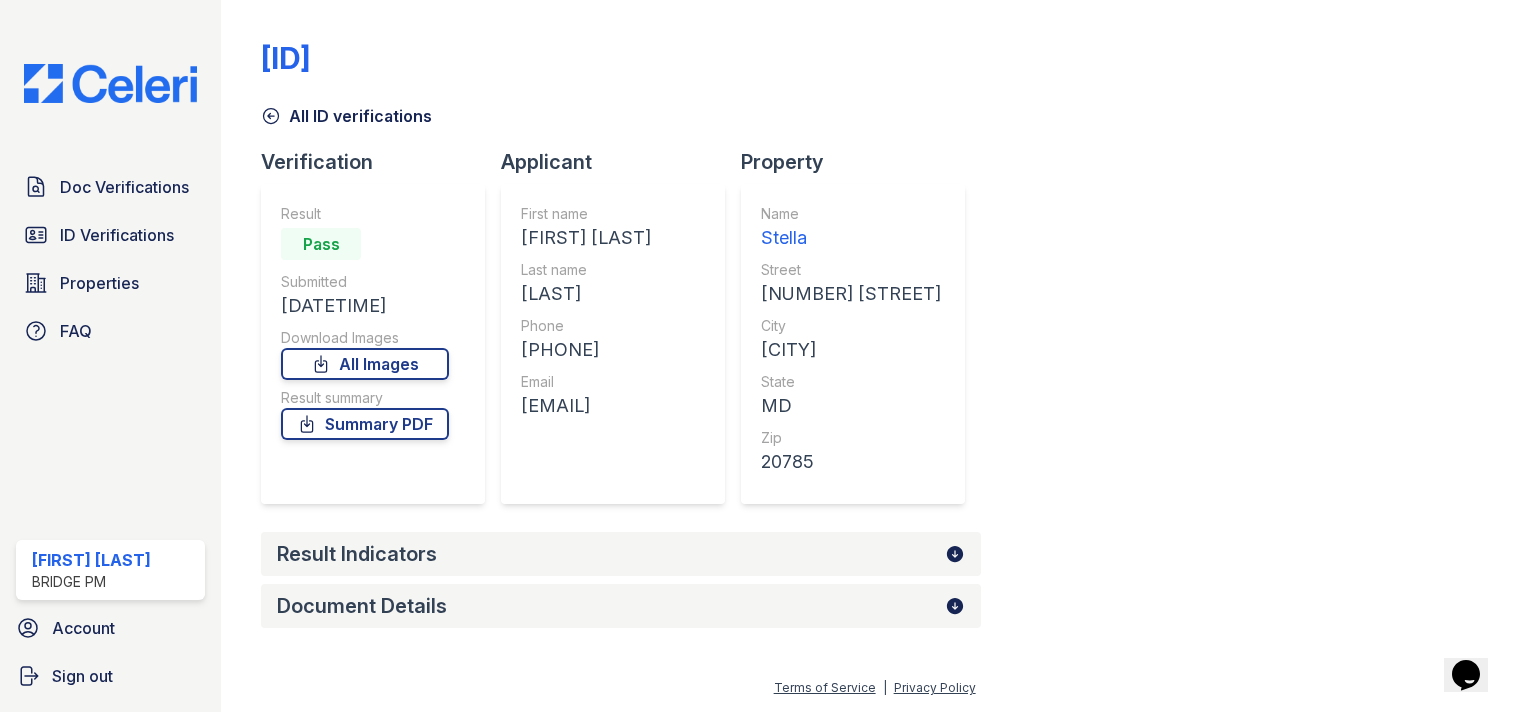 click on "Result Indicators" at bounding box center [357, 554] 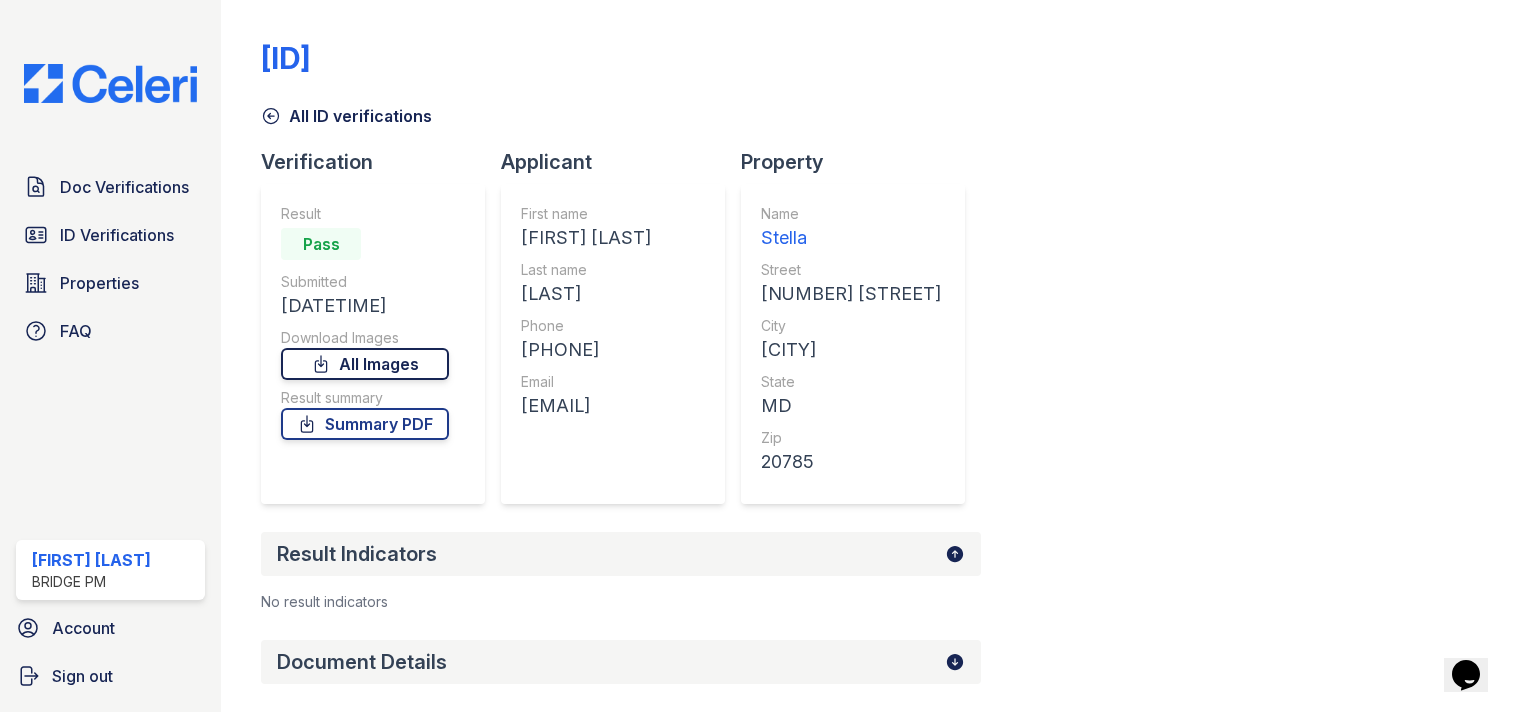 click on "All Images" at bounding box center (365, 364) 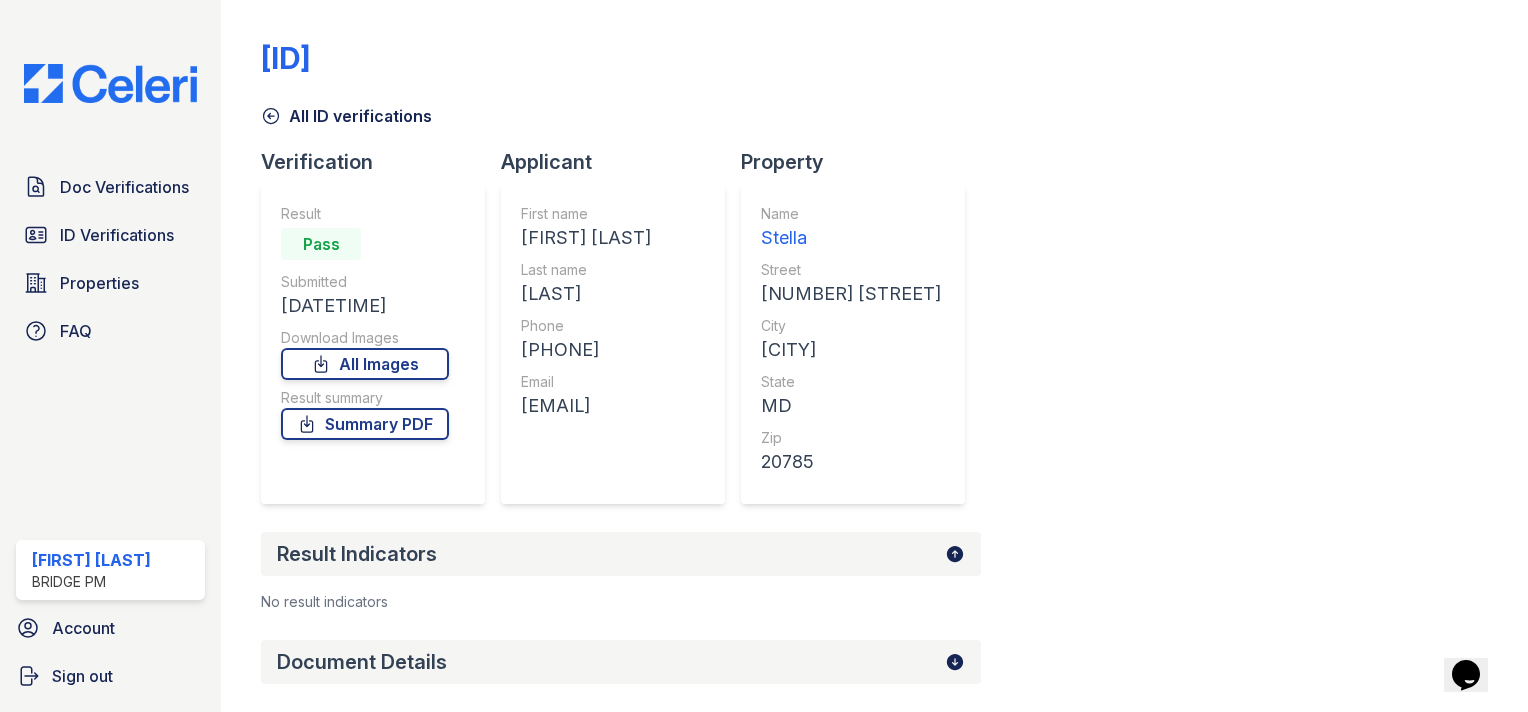 scroll, scrollTop: 48, scrollLeft: 0, axis: vertical 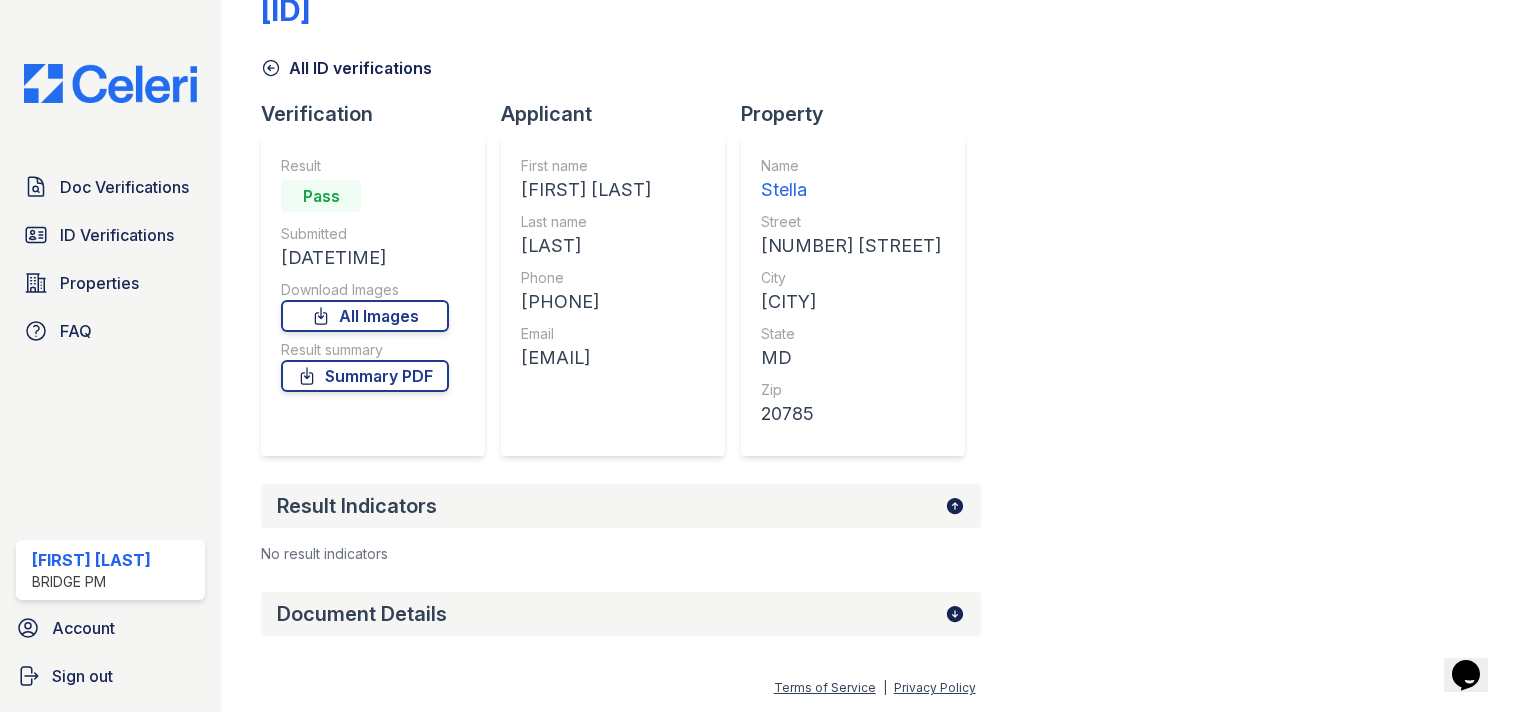 click on "Document Details" at bounding box center [621, 614] 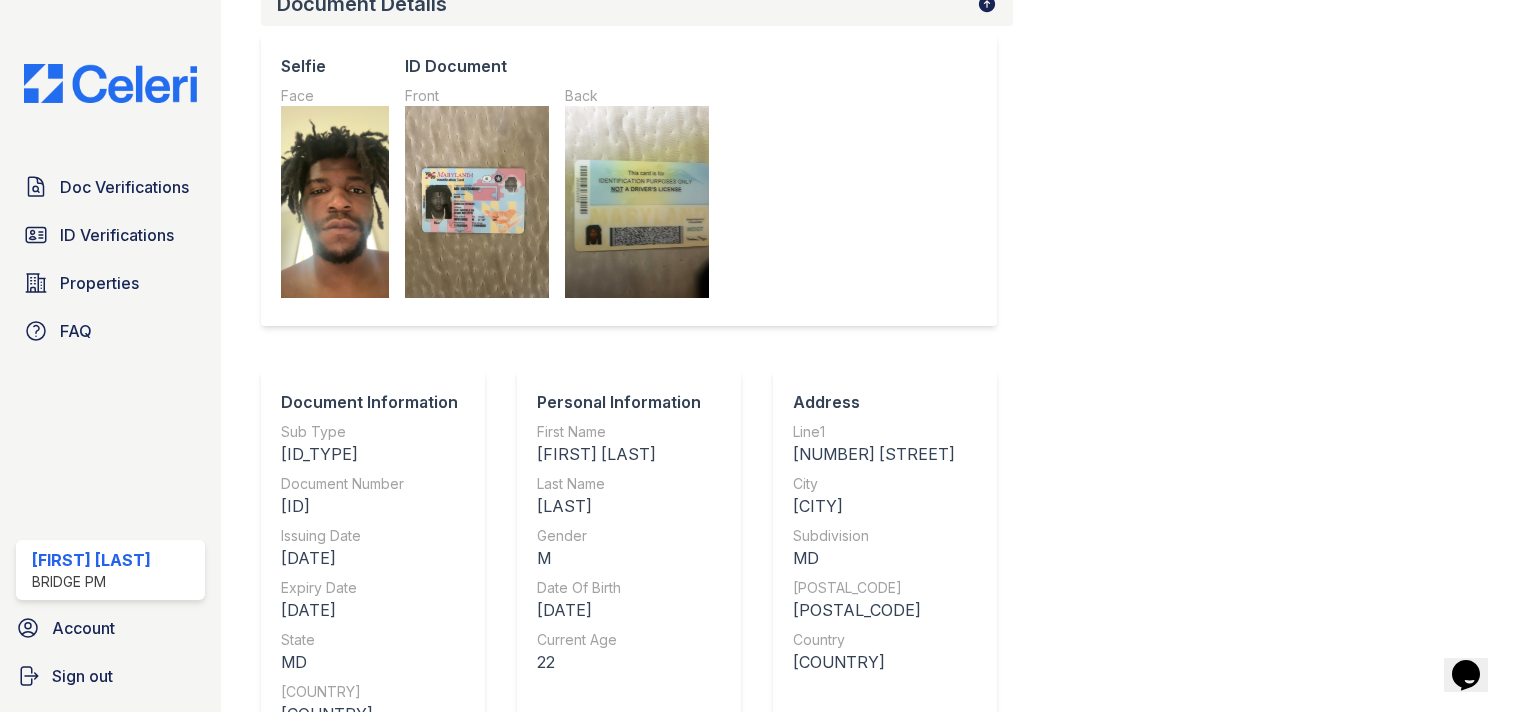 scroll, scrollTop: 174, scrollLeft: 0, axis: vertical 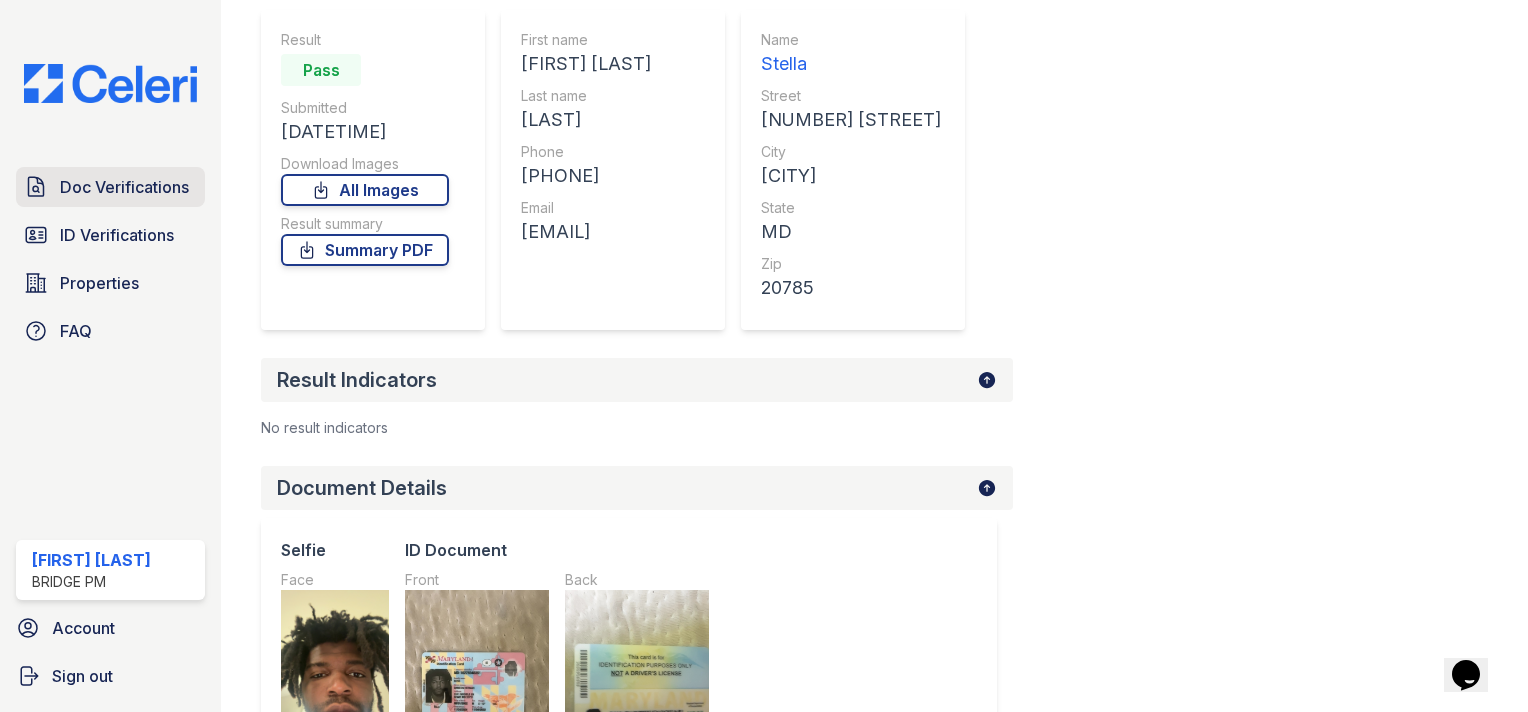 click on "Doc Verifications" at bounding box center [124, 187] 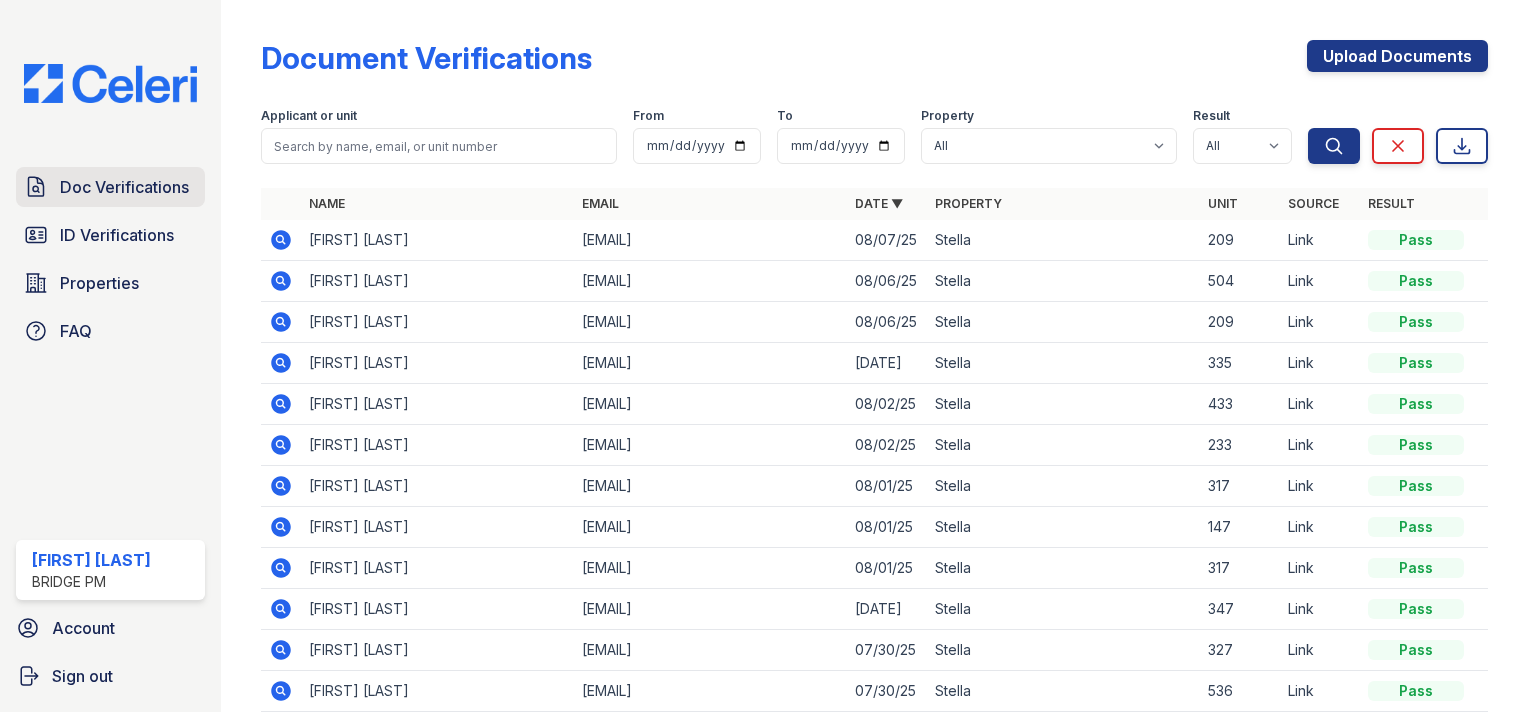 click on "Doc Verifications" at bounding box center [124, 187] 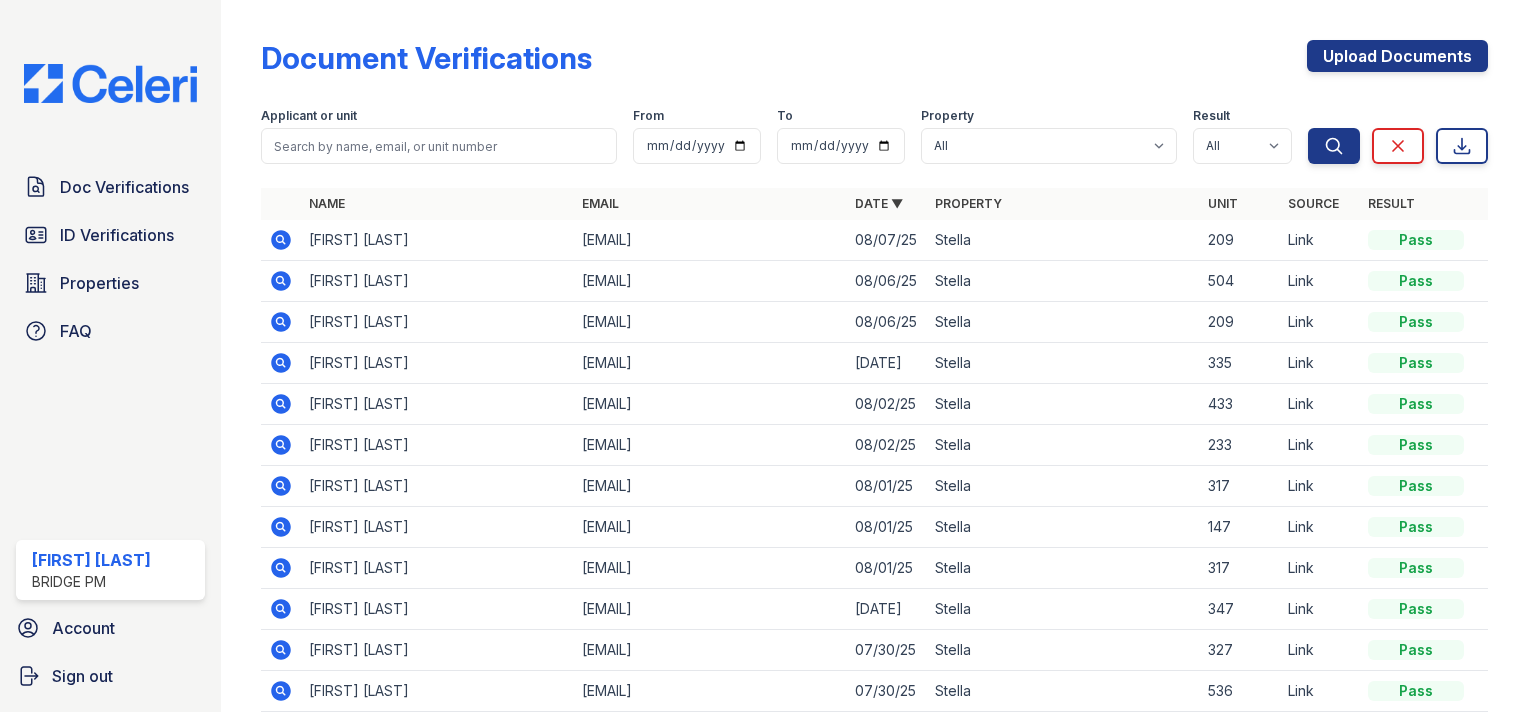 click on "Doc Verifications" at bounding box center (124, 187) 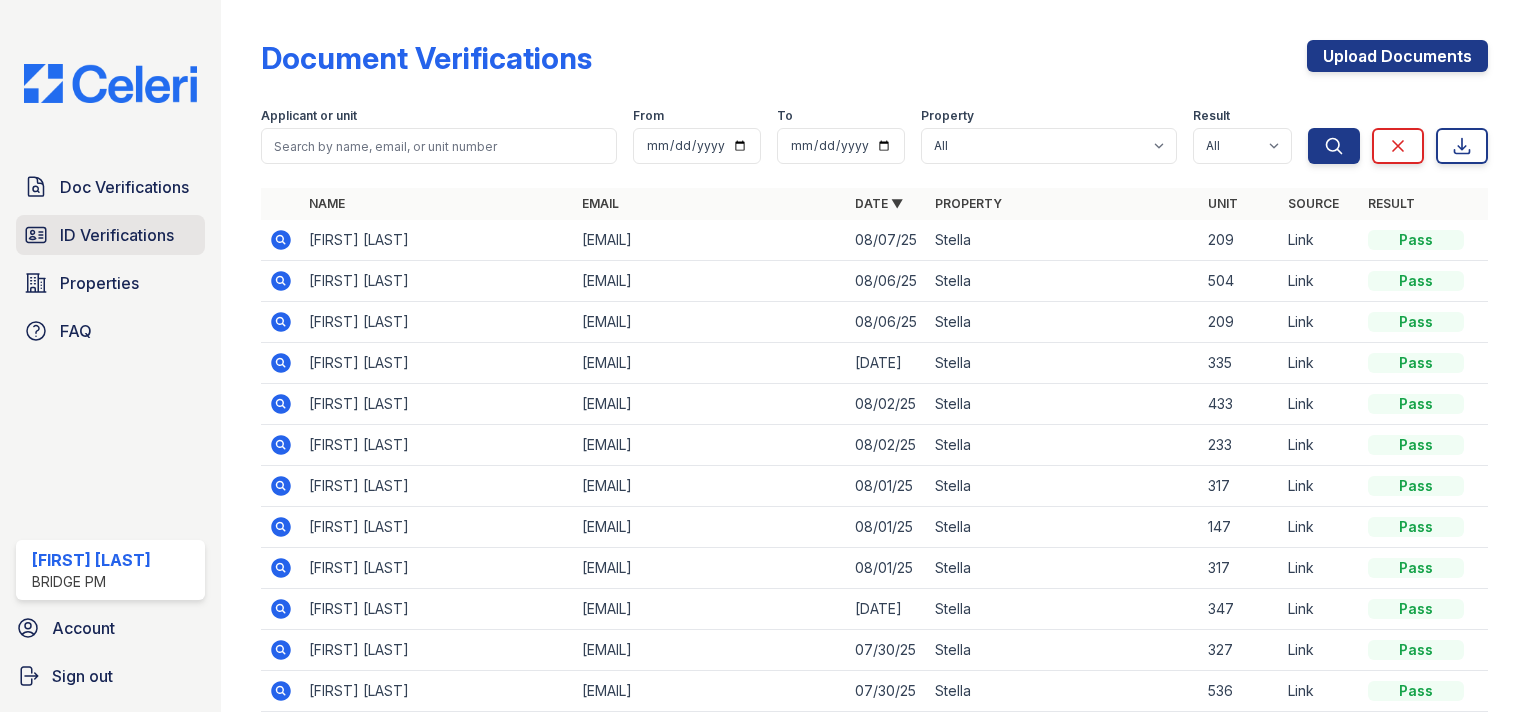 click on "ID Verifications" at bounding box center [117, 235] 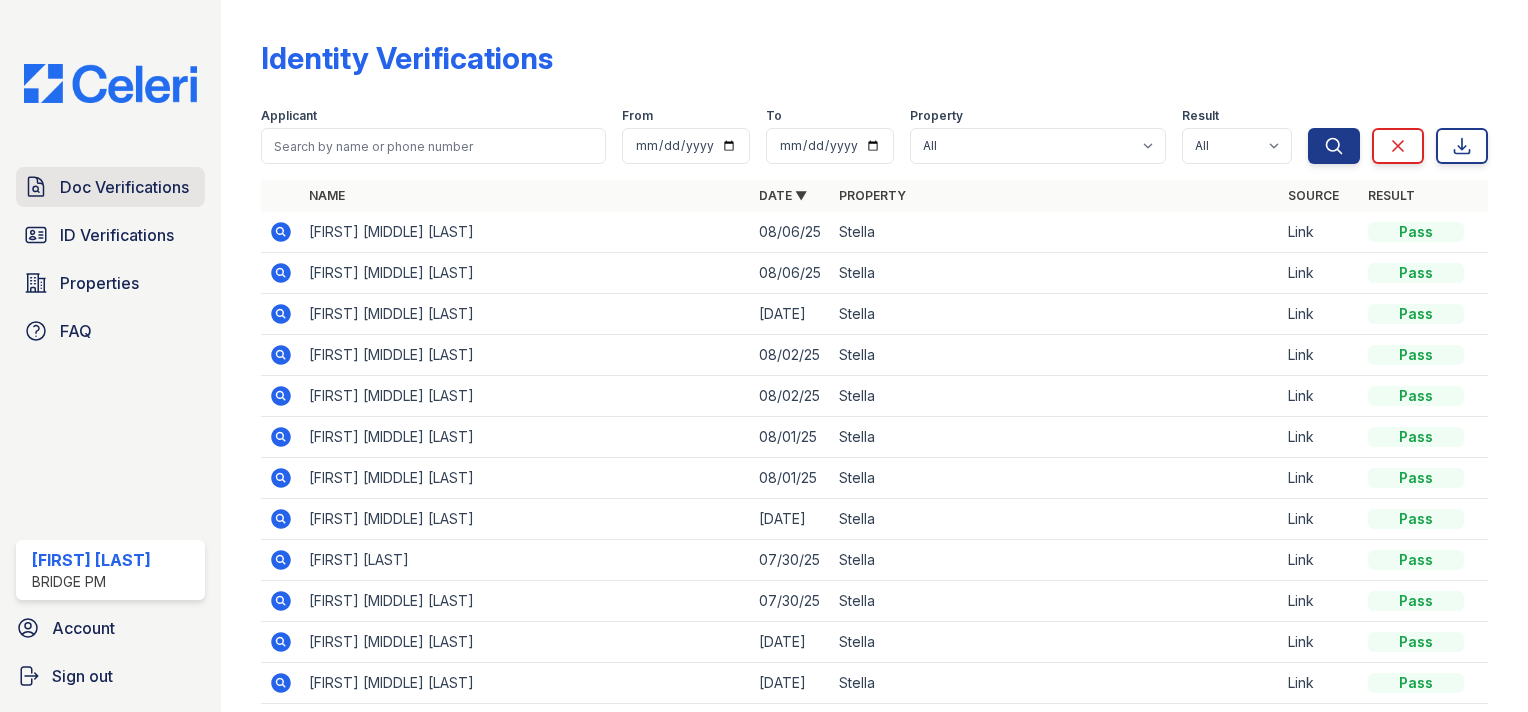 click on "Doc Verifications" at bounding box center (124, 187) 